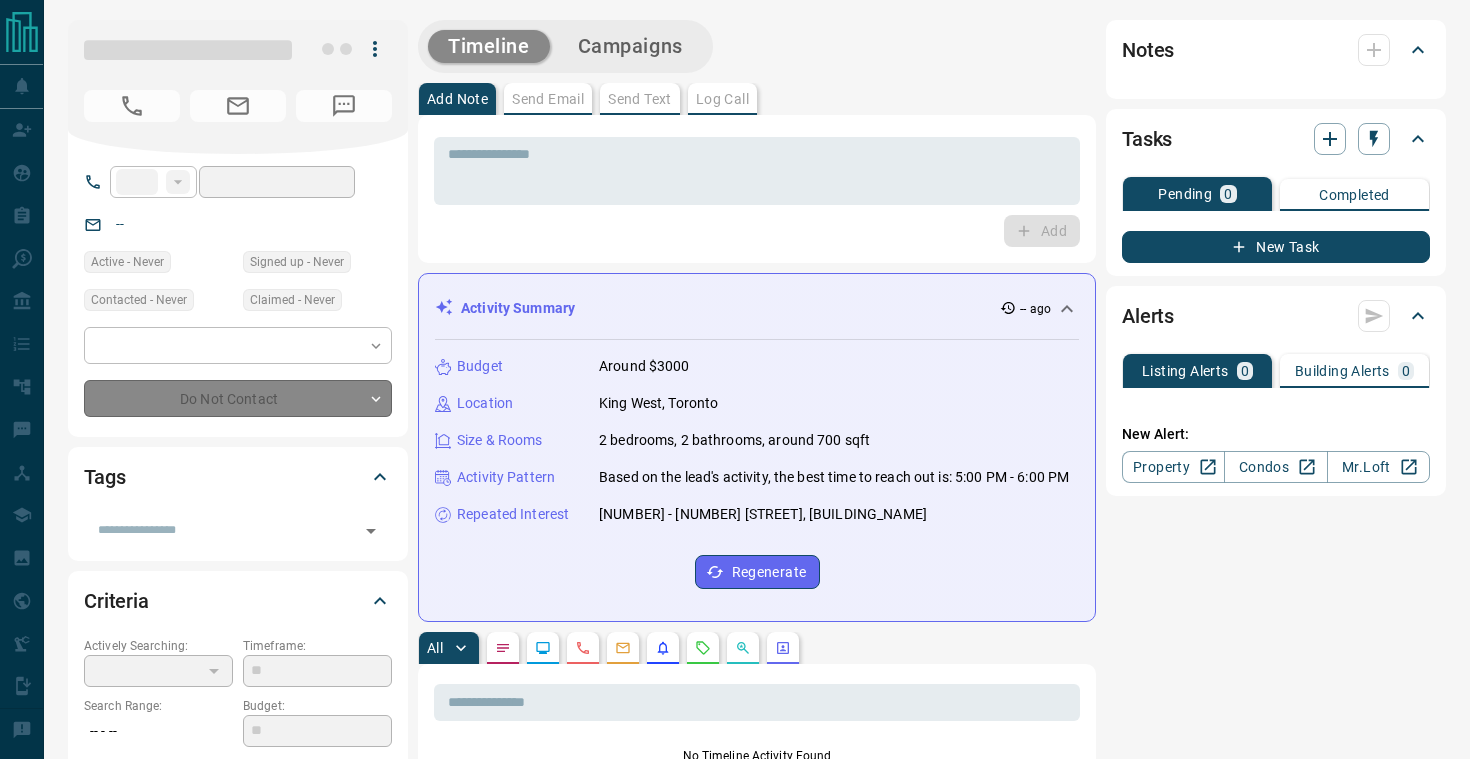 scroll, scrollTop: 0, scrollLeft: 0, axis: both 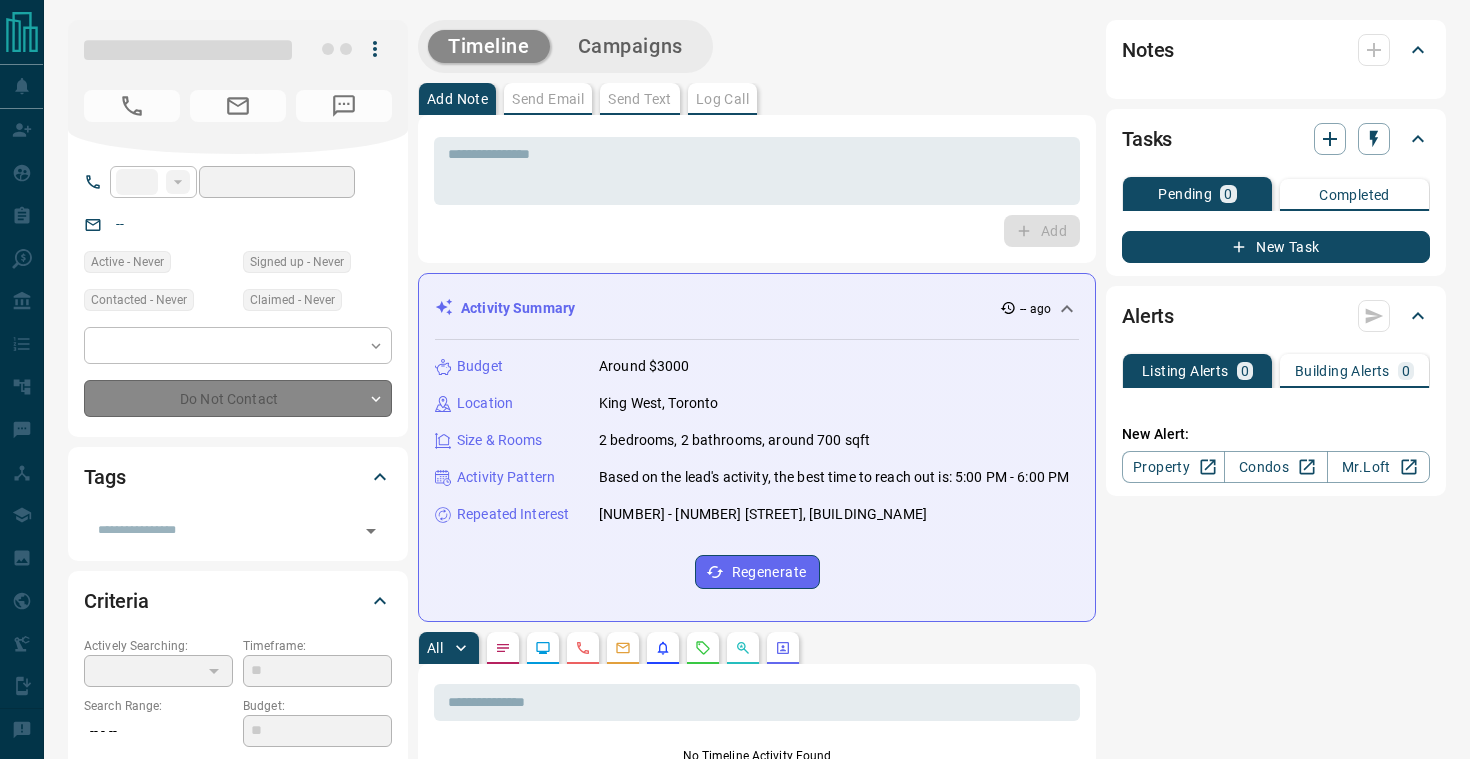 type on "**" 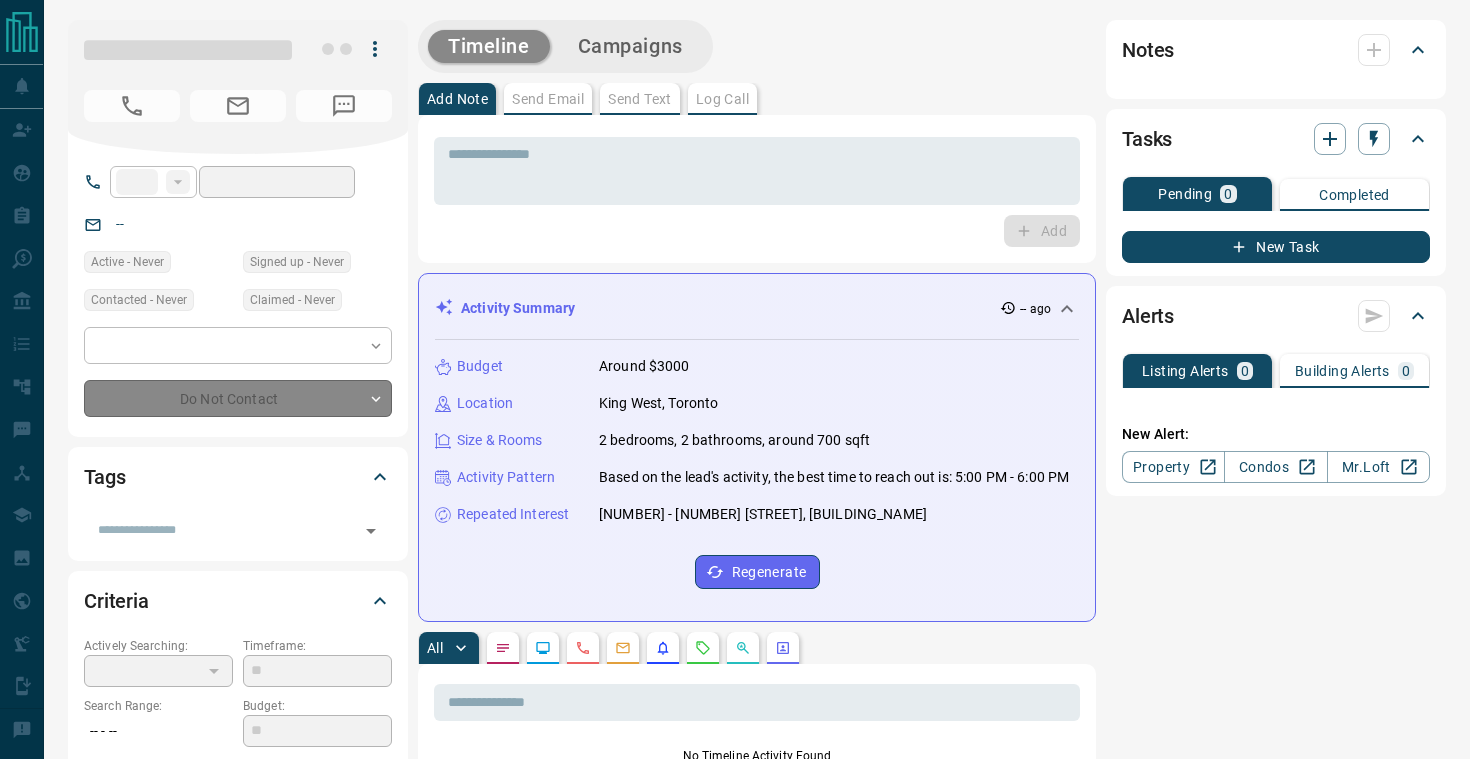 type on "**********" 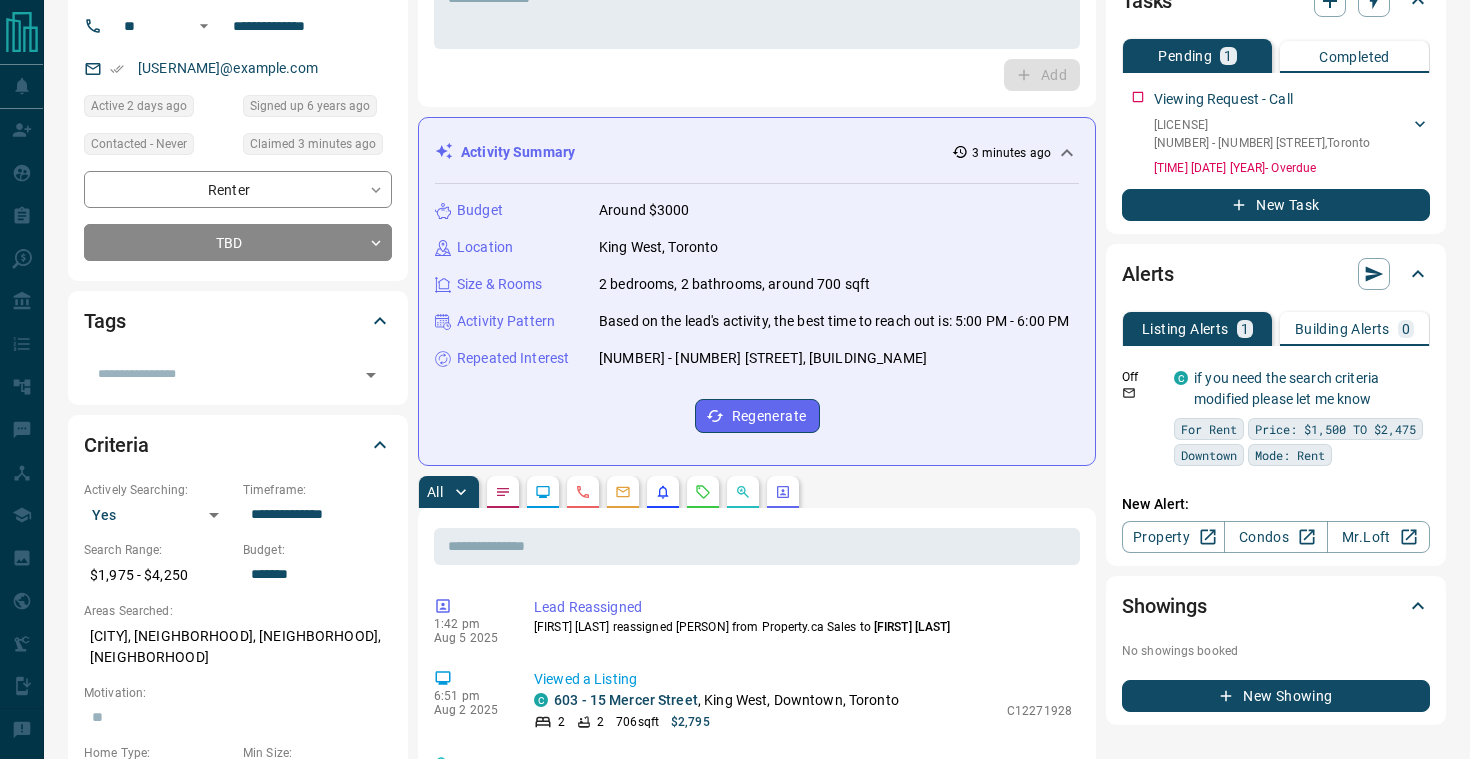 scroll, scrollTop: 0, scrollLeft: 0, axis: both 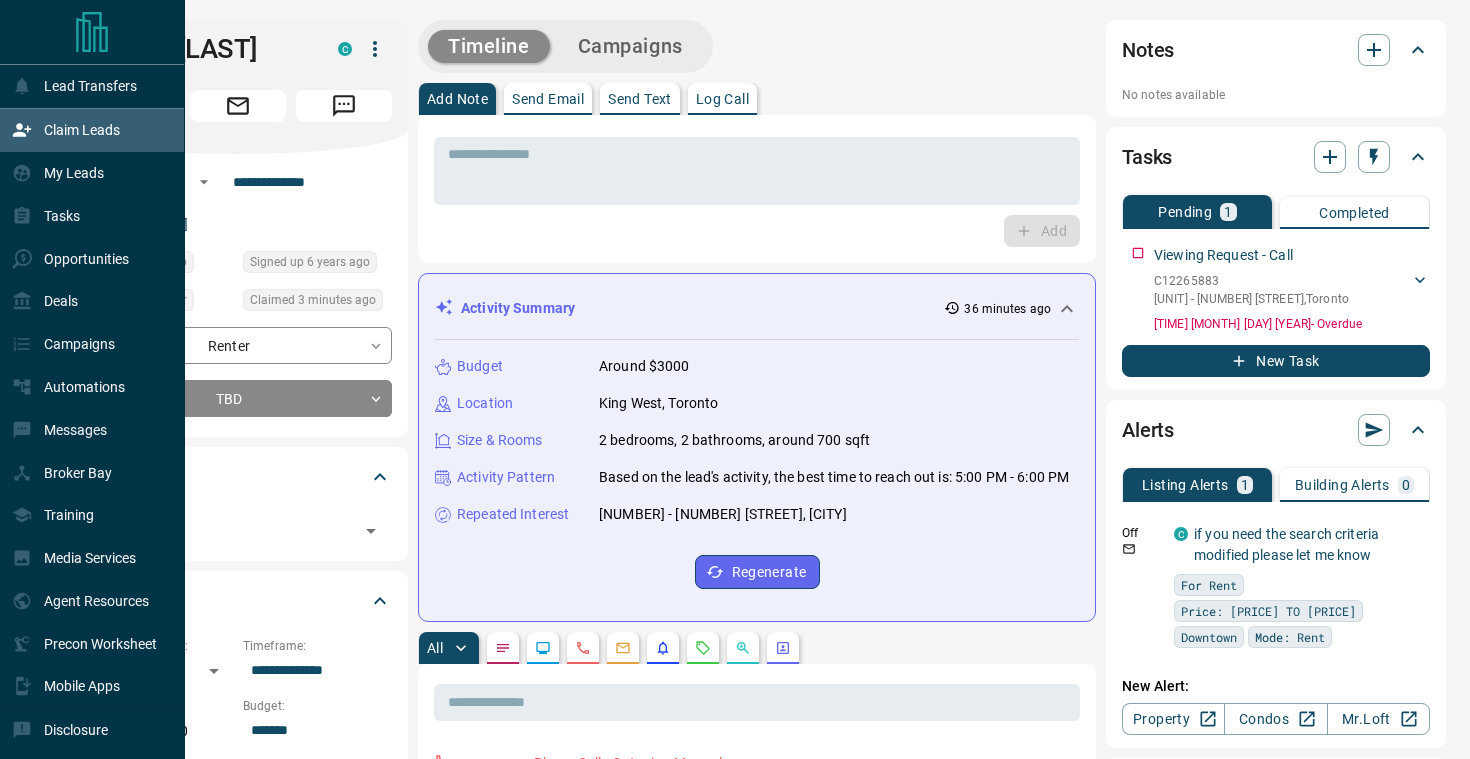 click on "Claim Leads" at bounding box center (82, 130) 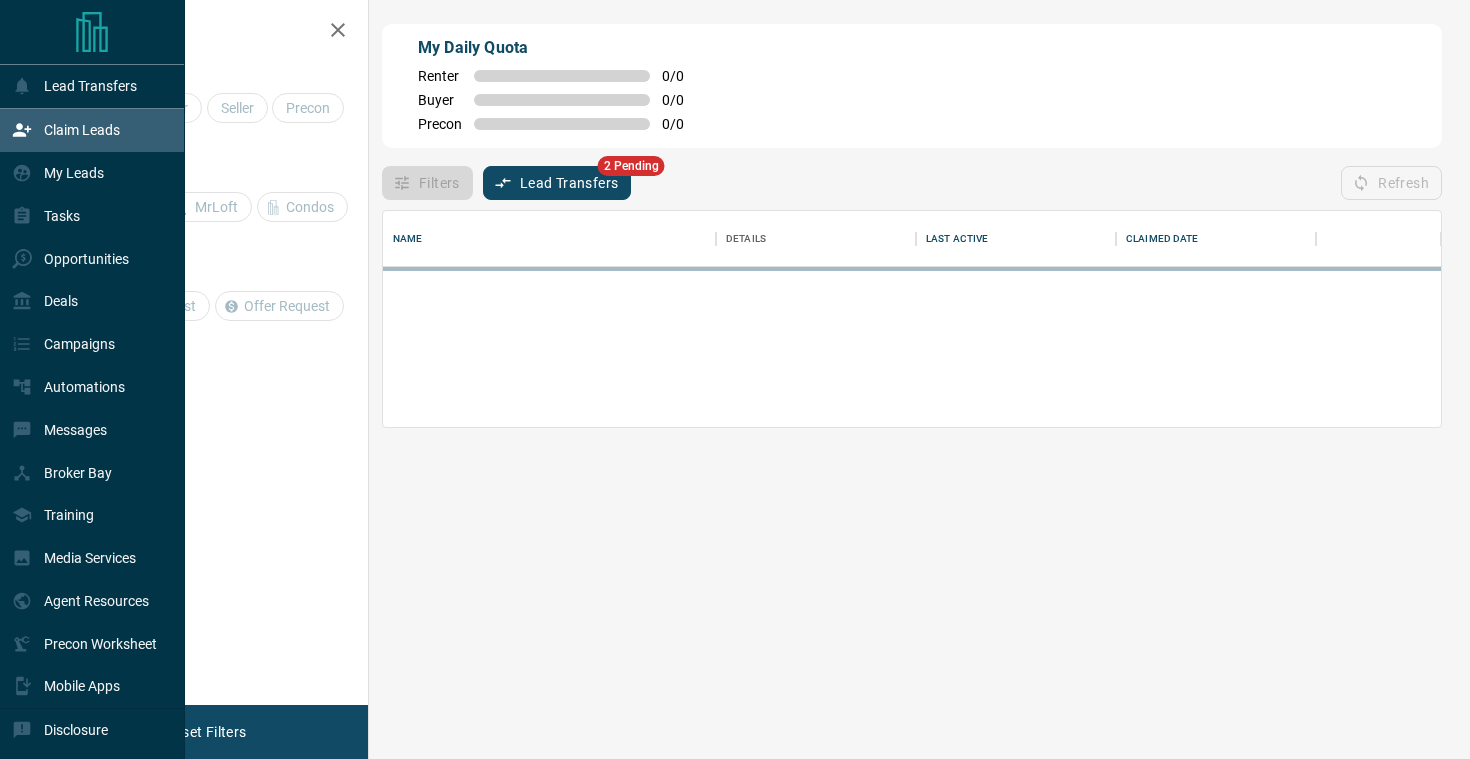 scroll, scrollTop: 1, scrollLeft: 1, axis: both 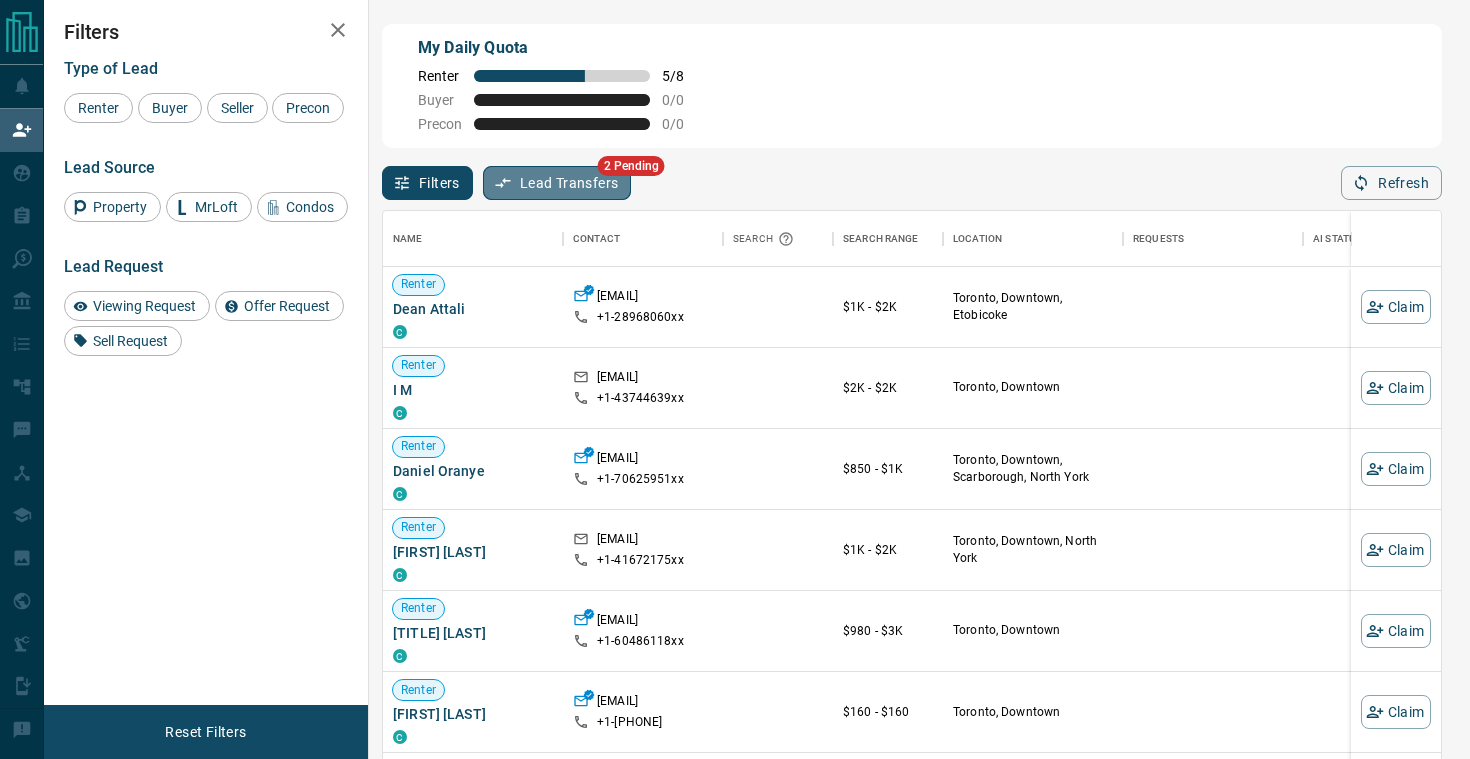 click on "Lead Transfers" at bounding box center (557, 183) 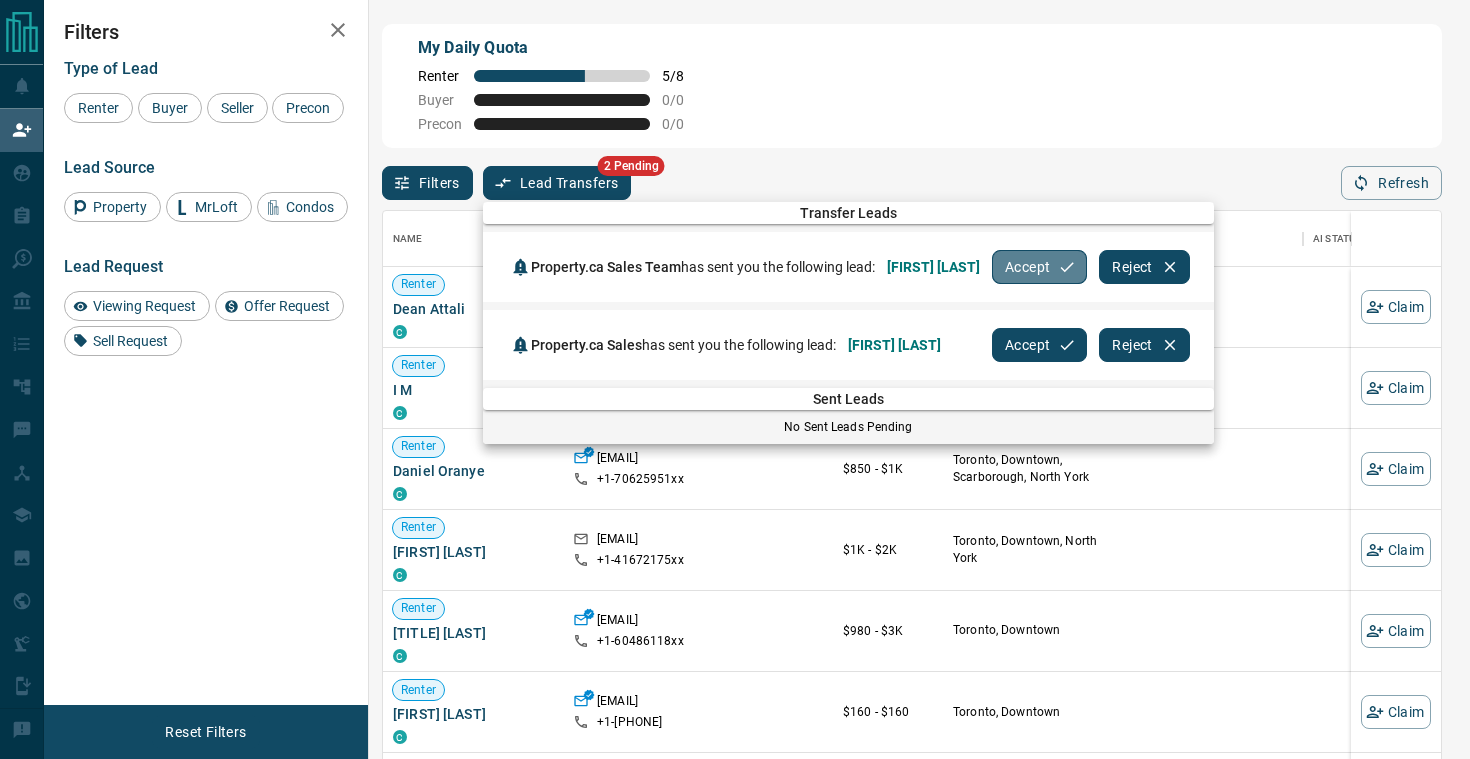 click on "Accept" at bounding box center (1039, 267) 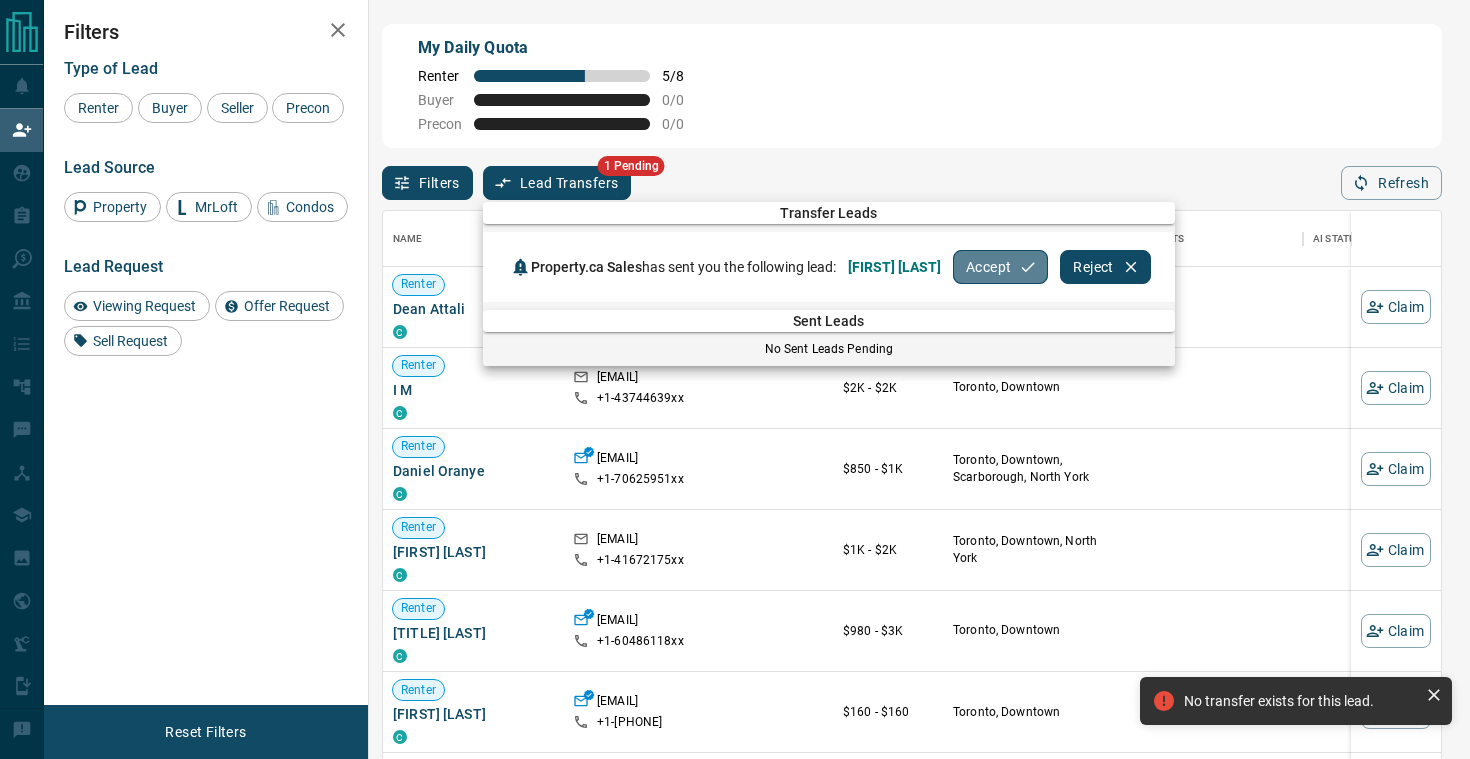 click on "Accept" at bounding box center [1000, 267] 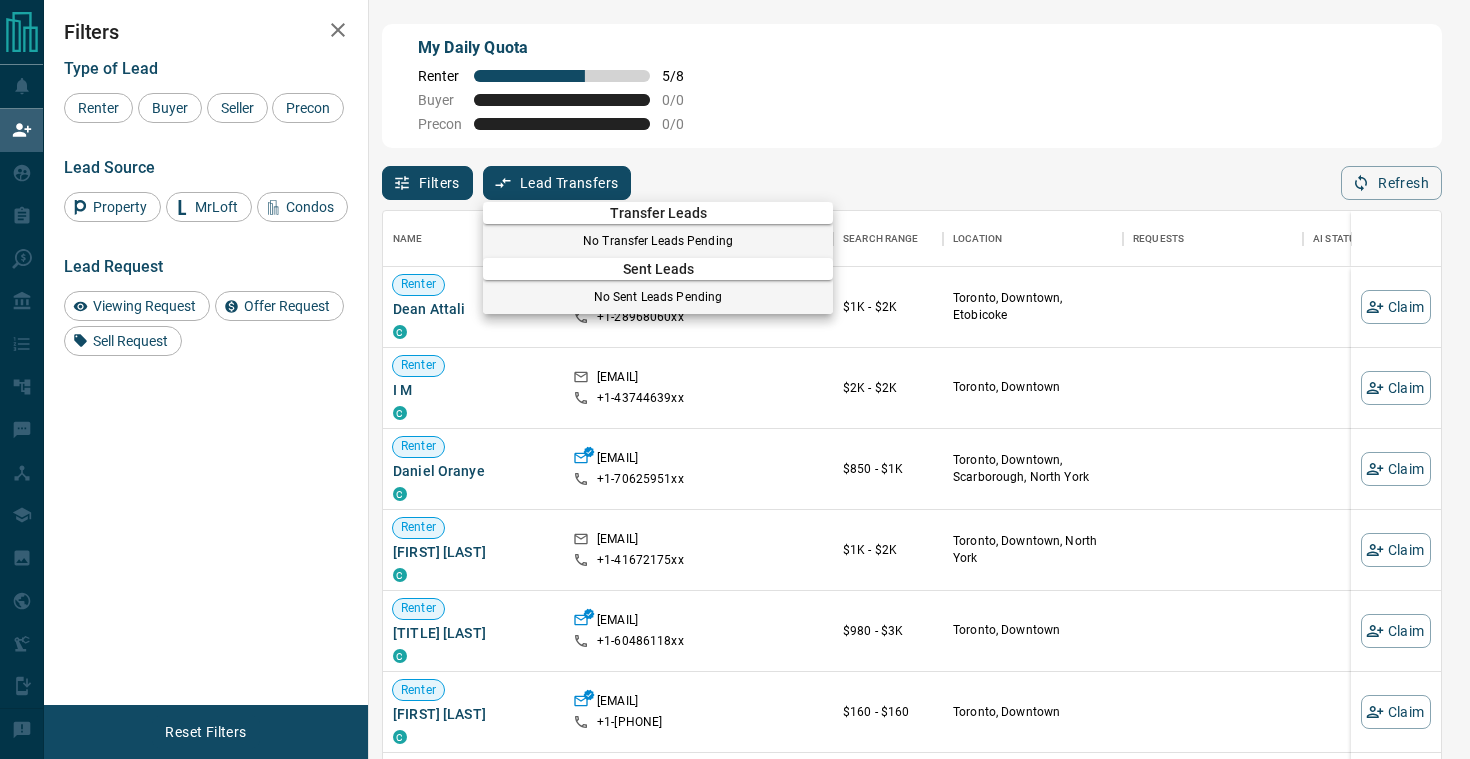 click at bounding box center (735, 379) 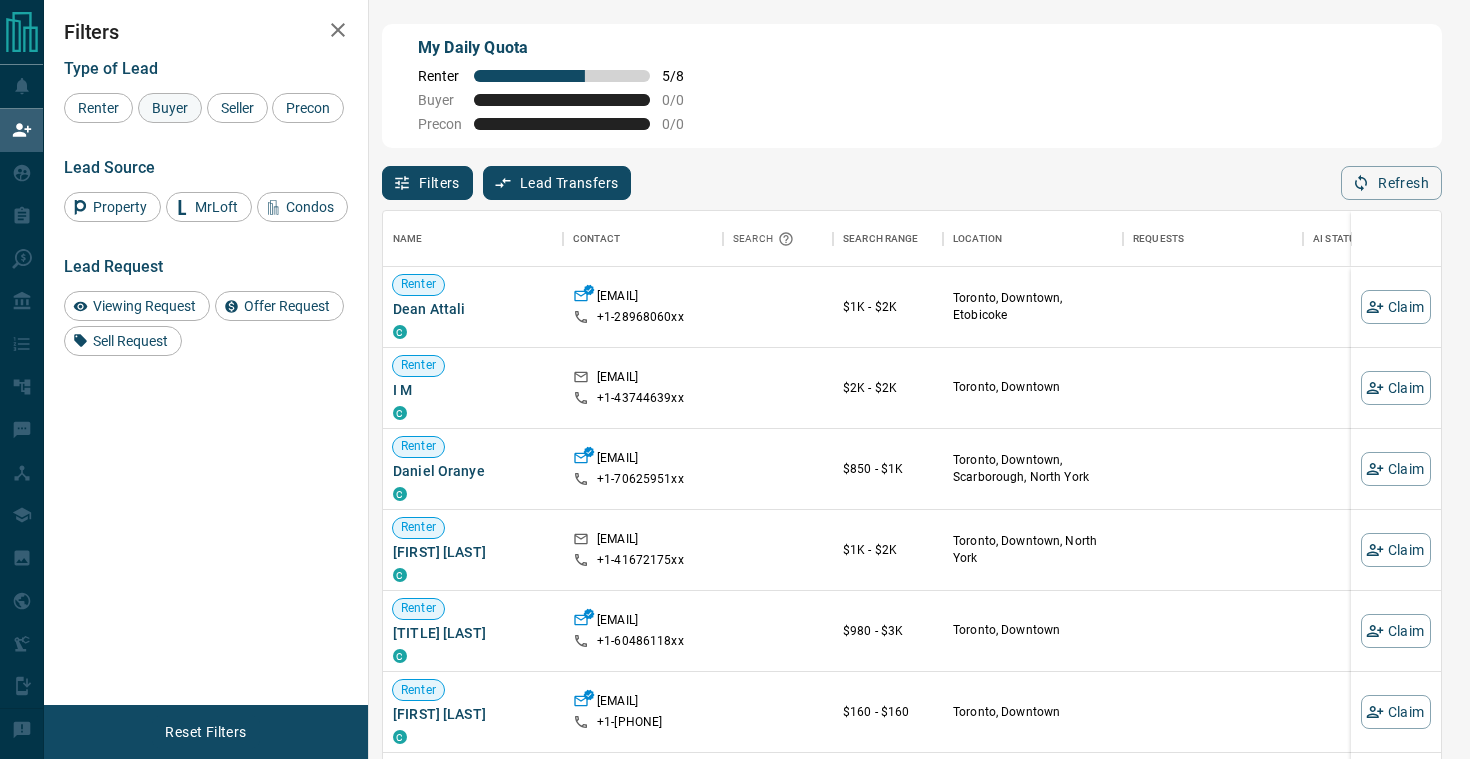 click on "Buyer" at bounding box center (170, 108) 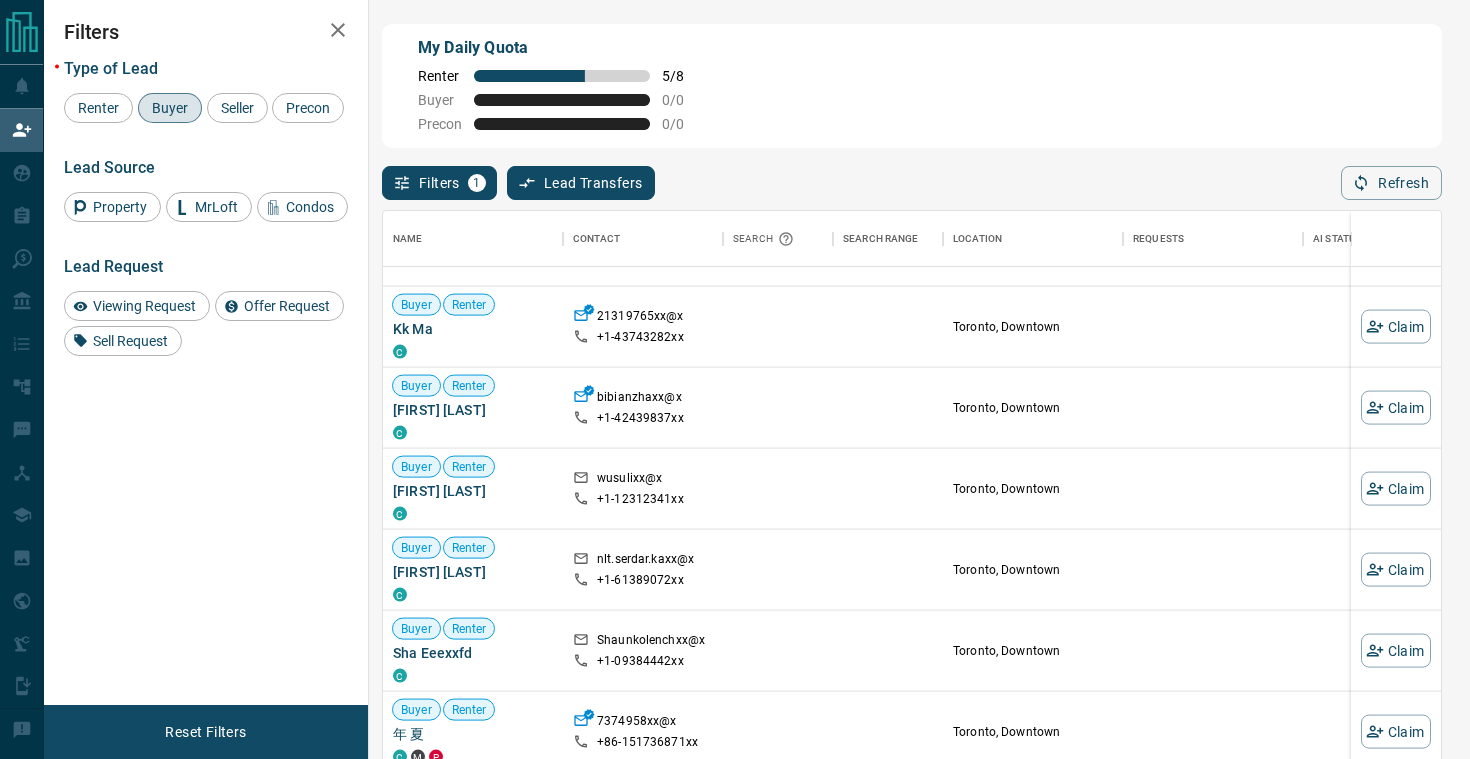 scroll, scrollTop: 3519, scrollLeft: 0, axis: vertical 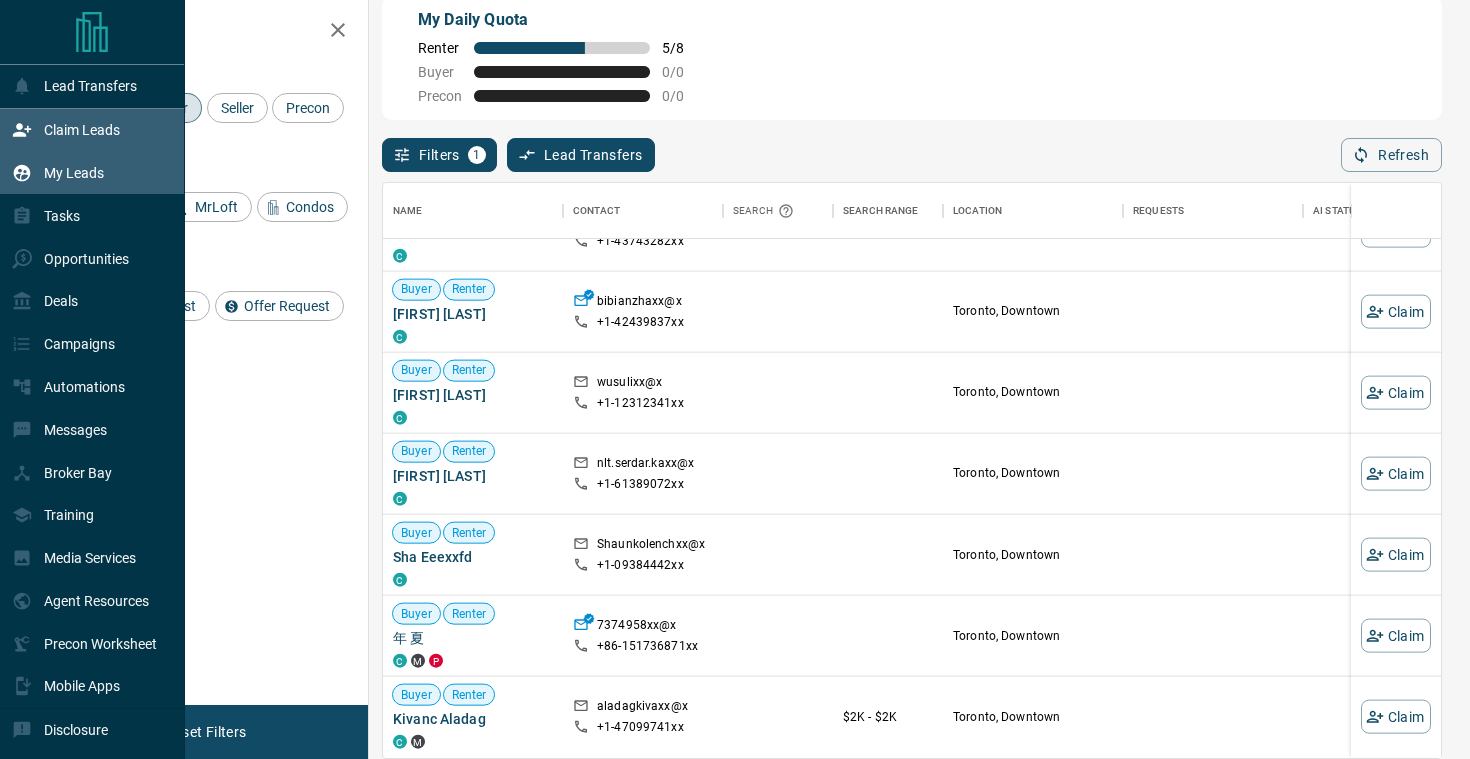 click on "My Leads" at bounding box center [58, 173] 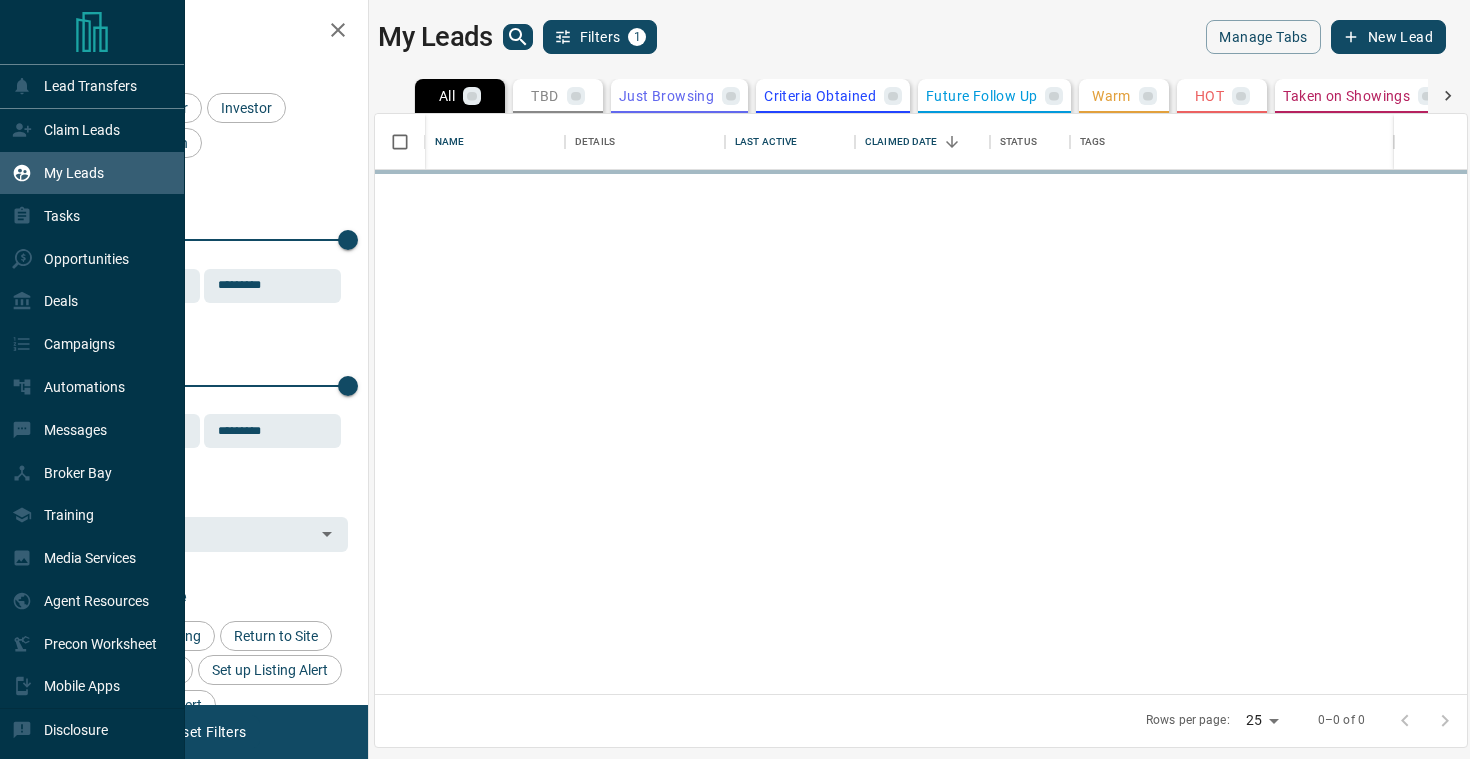 scroll, scrollTop: 1, scrollLeft: 1, axis: both 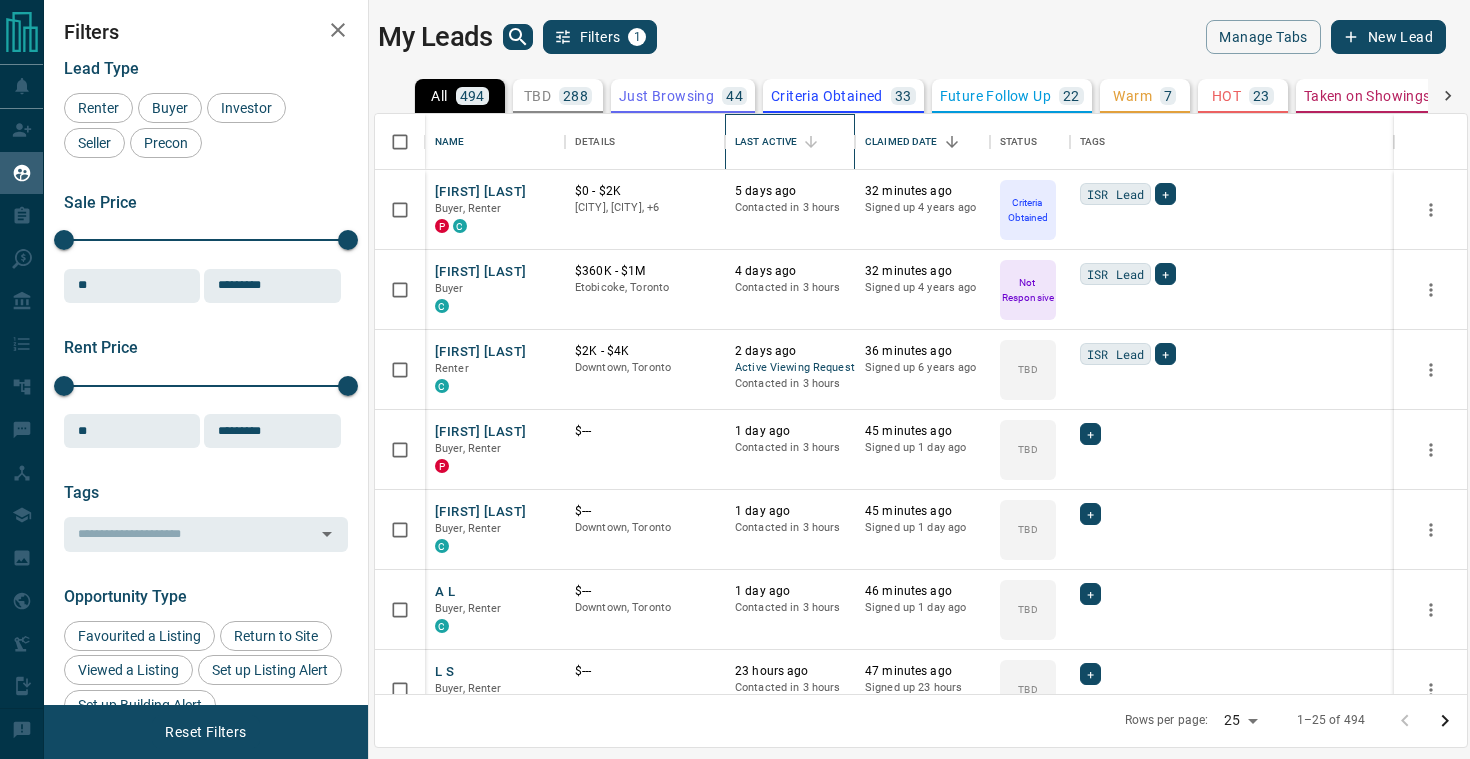 click on "Last Active" at bounding box center (766, 142) 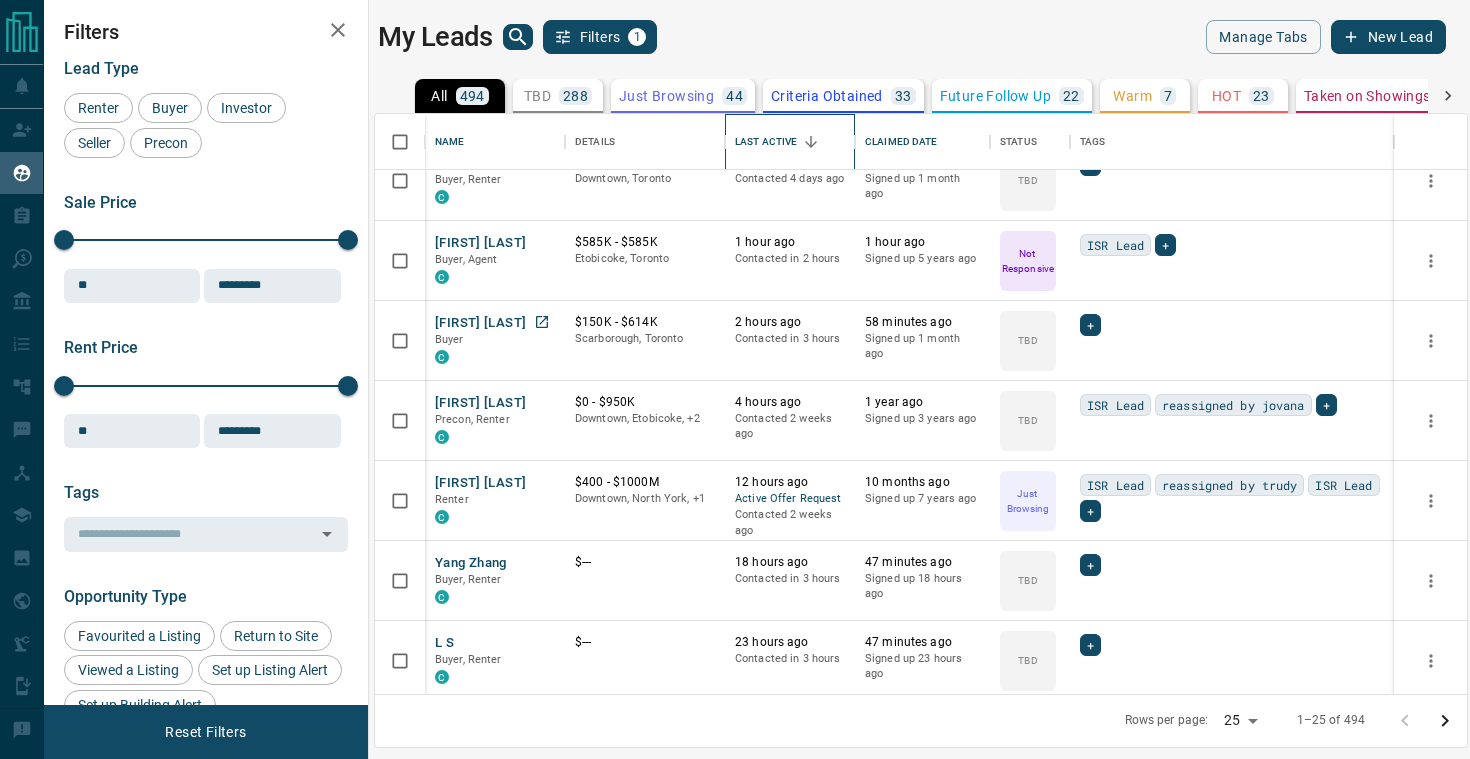 scroll, scrollTop: 275, scrollLeft: 0, axis: vertical 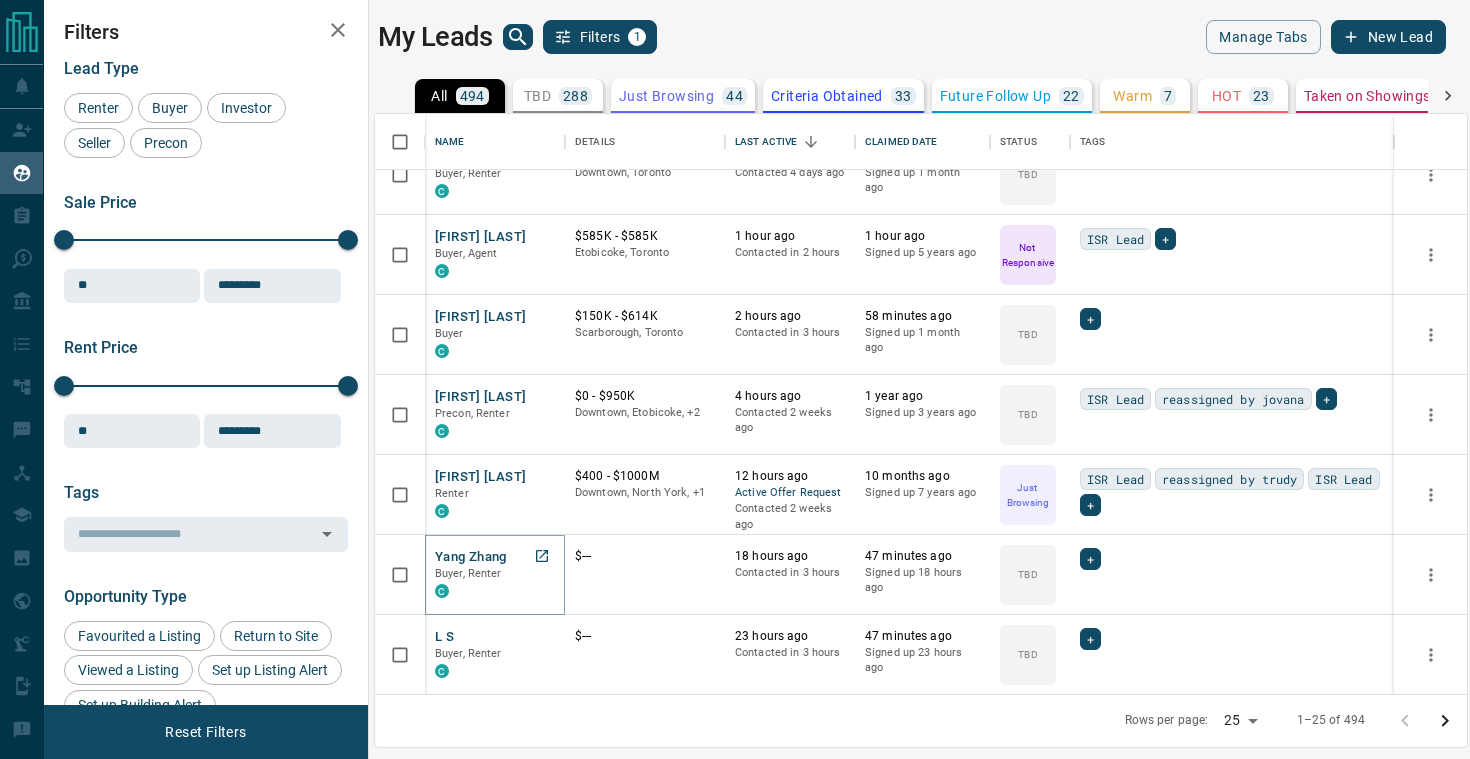 click on "Yang Zhang" at bounding box center (471, 557) 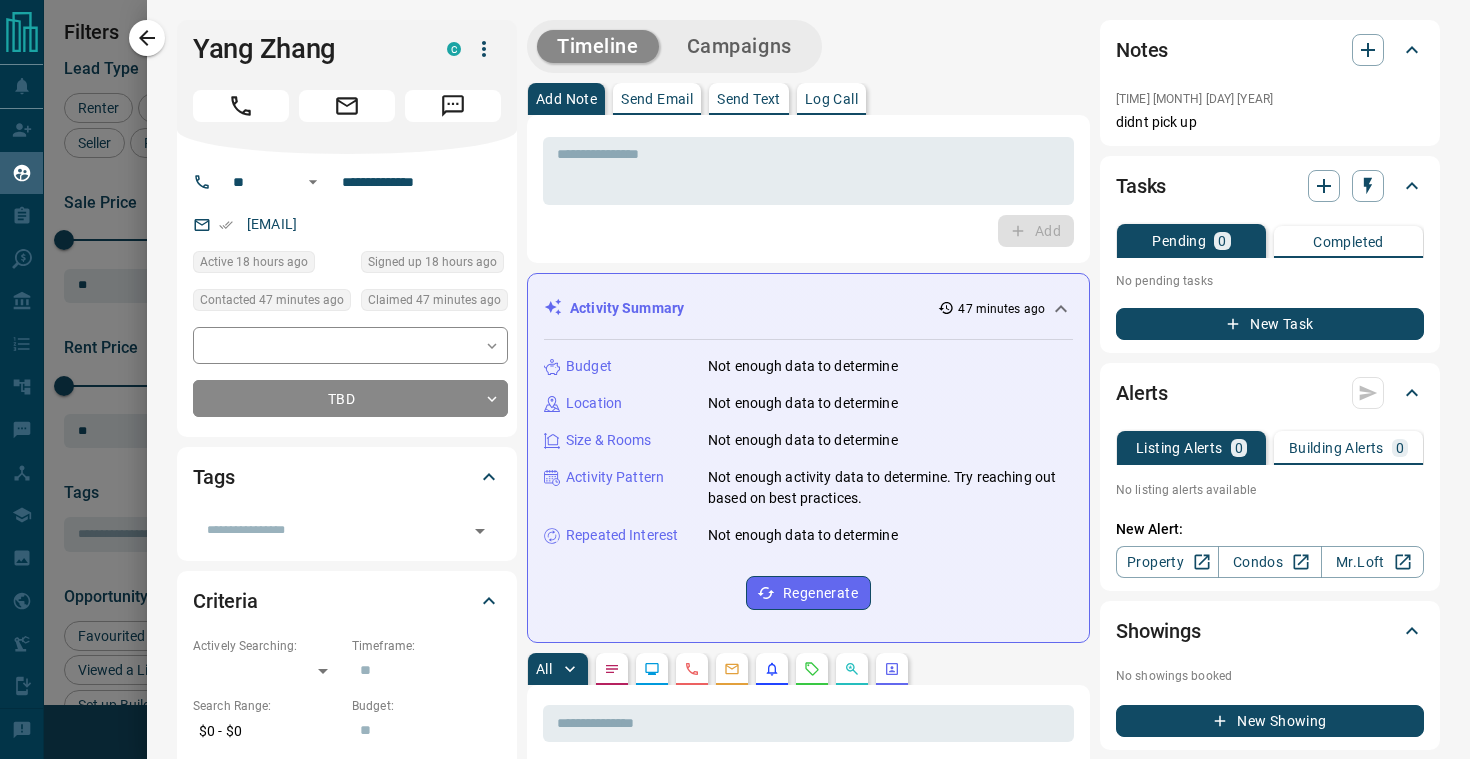 click 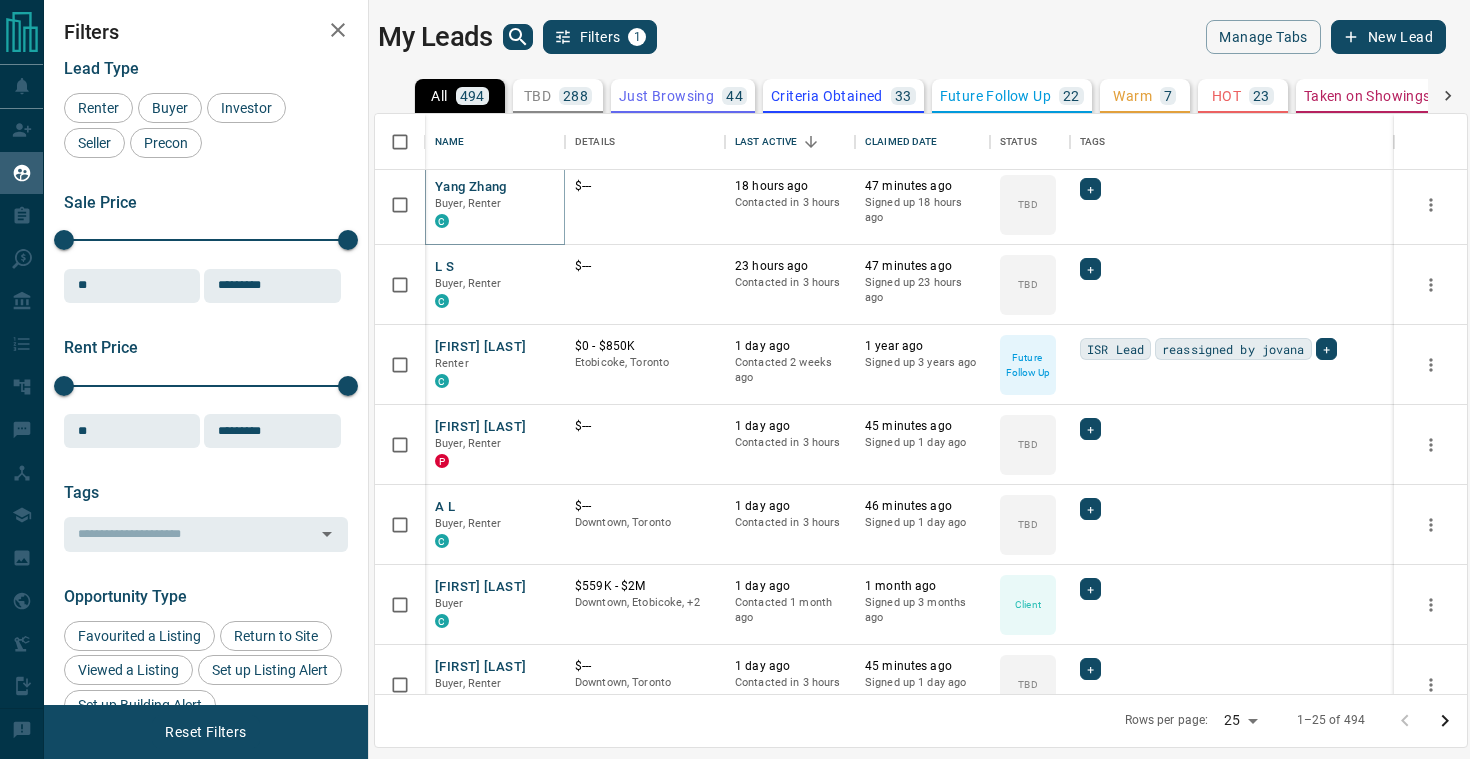 scroll, scrollTop: 649, scrollLeft: 0, axis: vertical 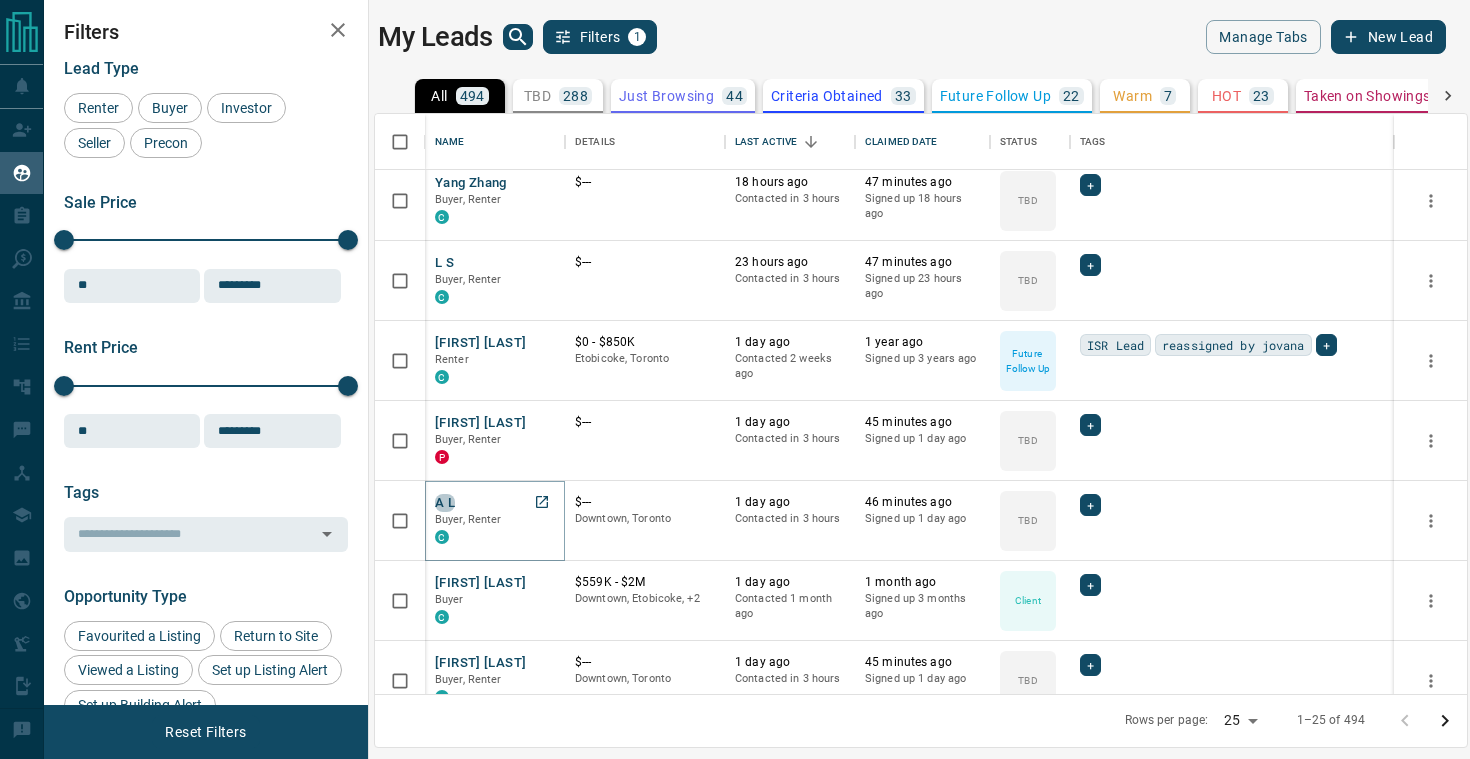 click on "A L" at bounding box center [445, 503] 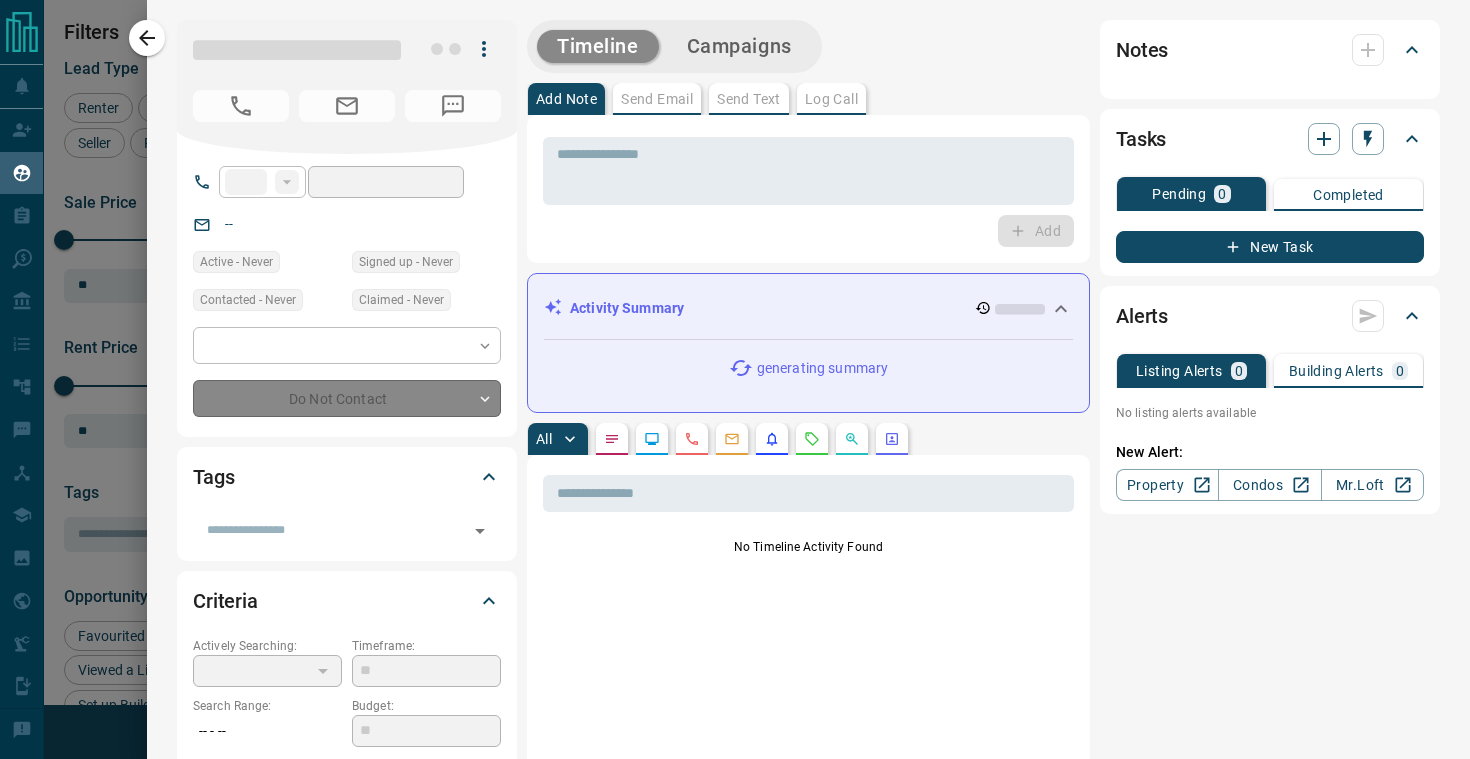 type on "**" 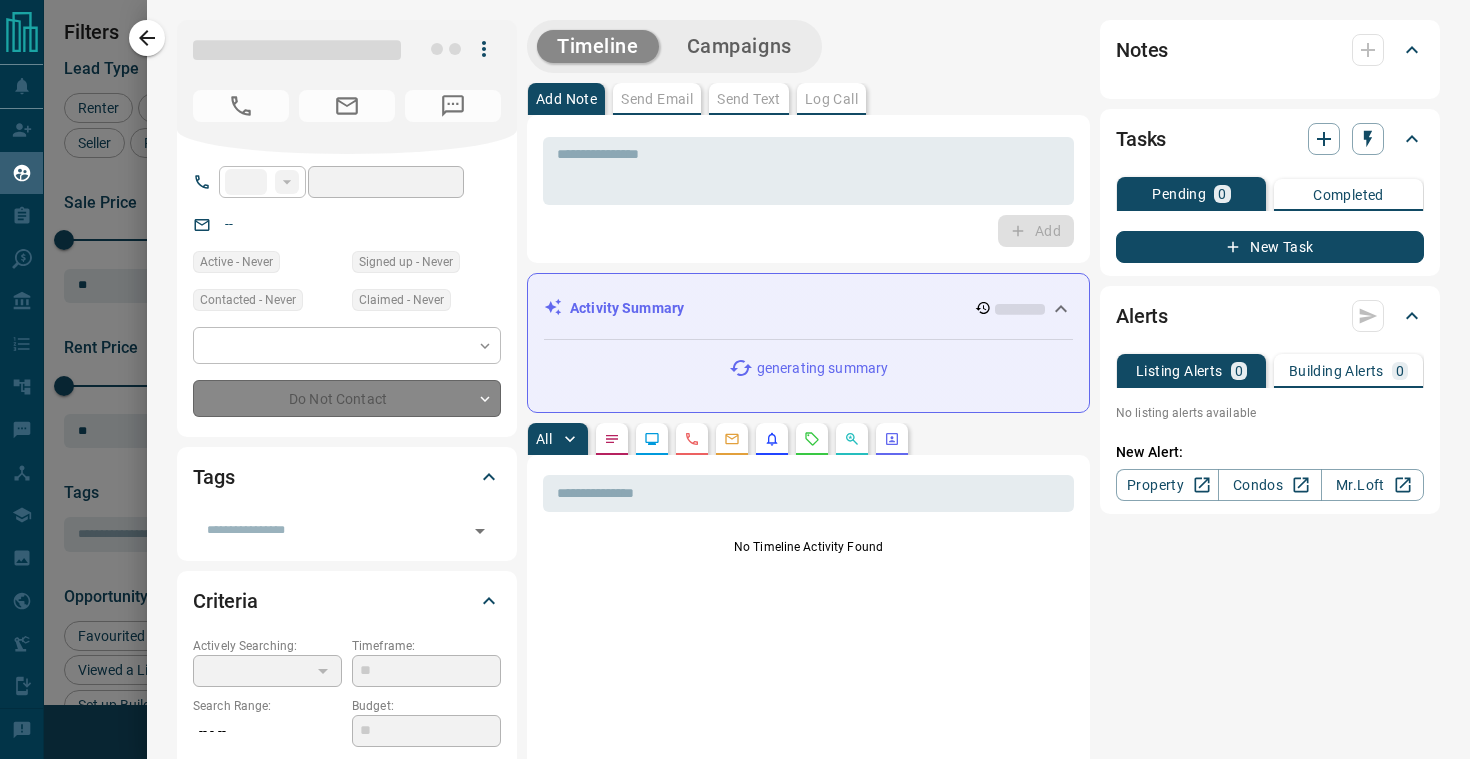 type on "**********" 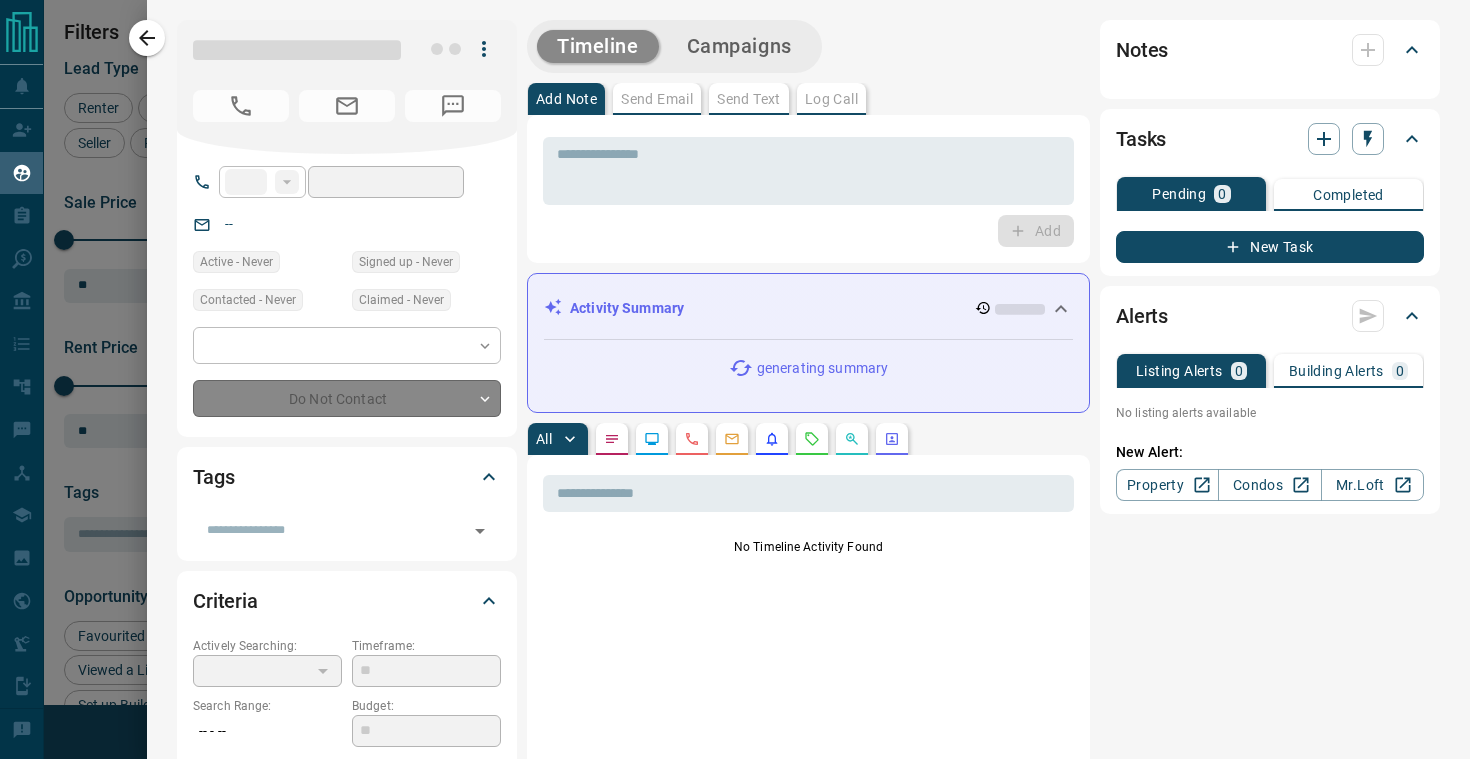 type on "**" 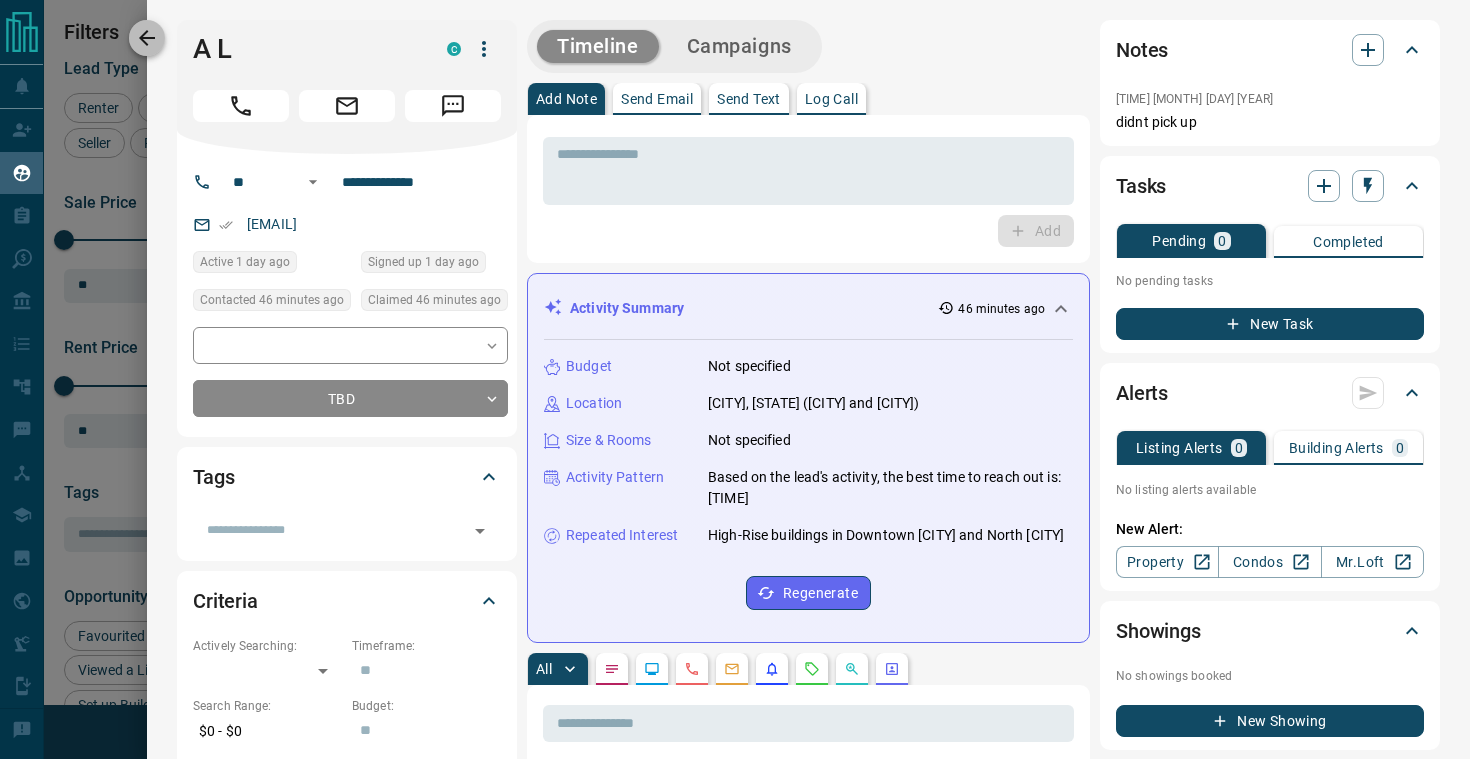 click 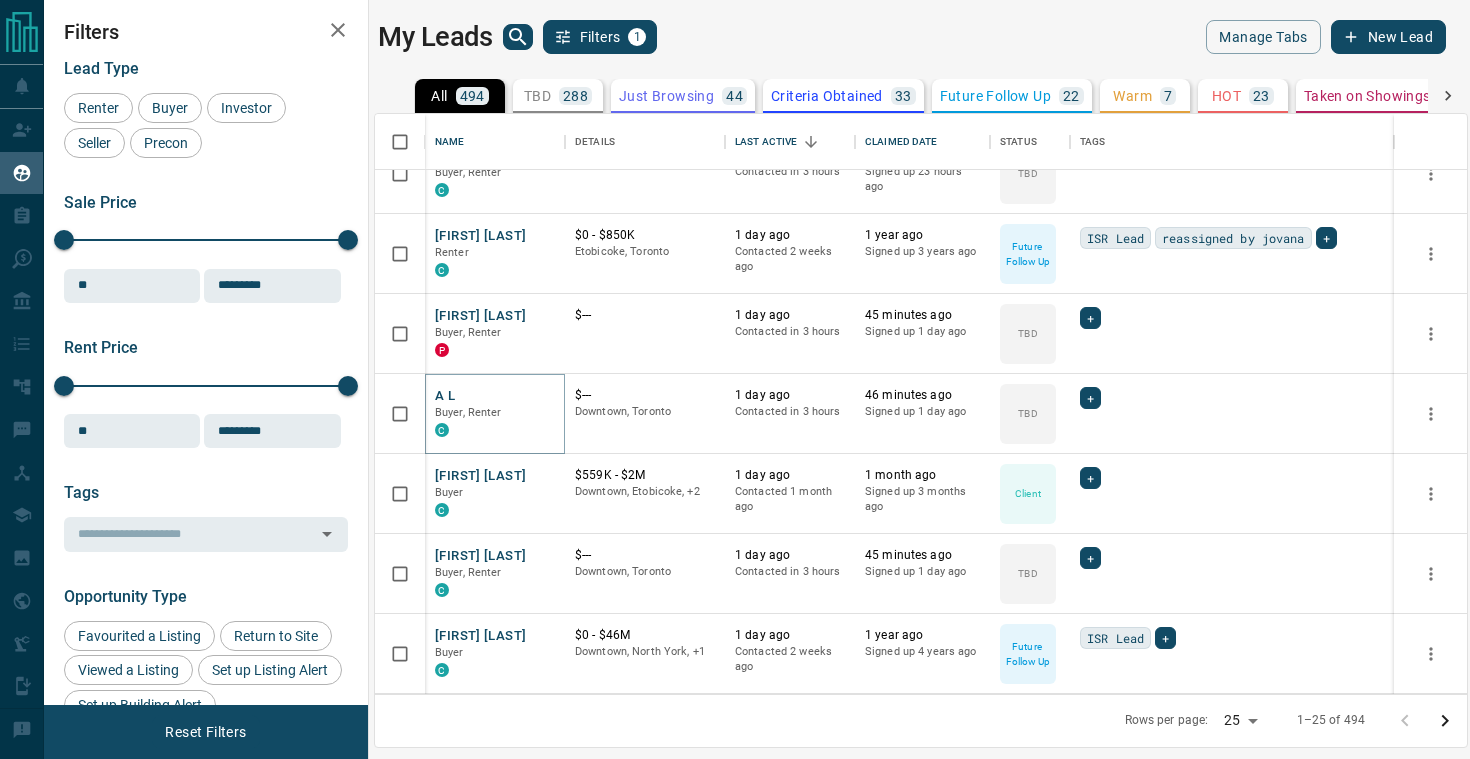 scroll, scrollTop: 760, scrollLeft: 0, axis: vertical 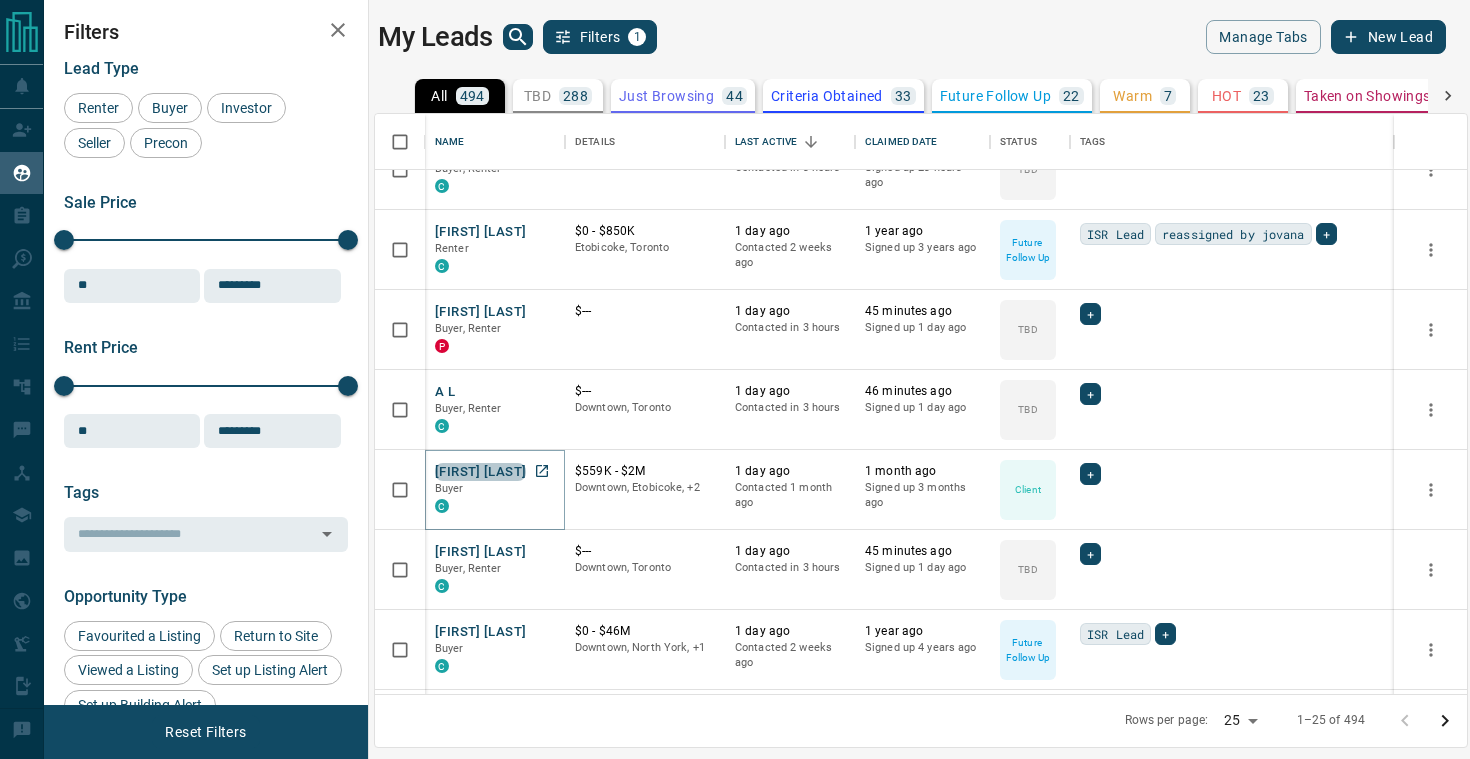 click on "[FIRST] [LAST]" at bounding box center (480, 472) 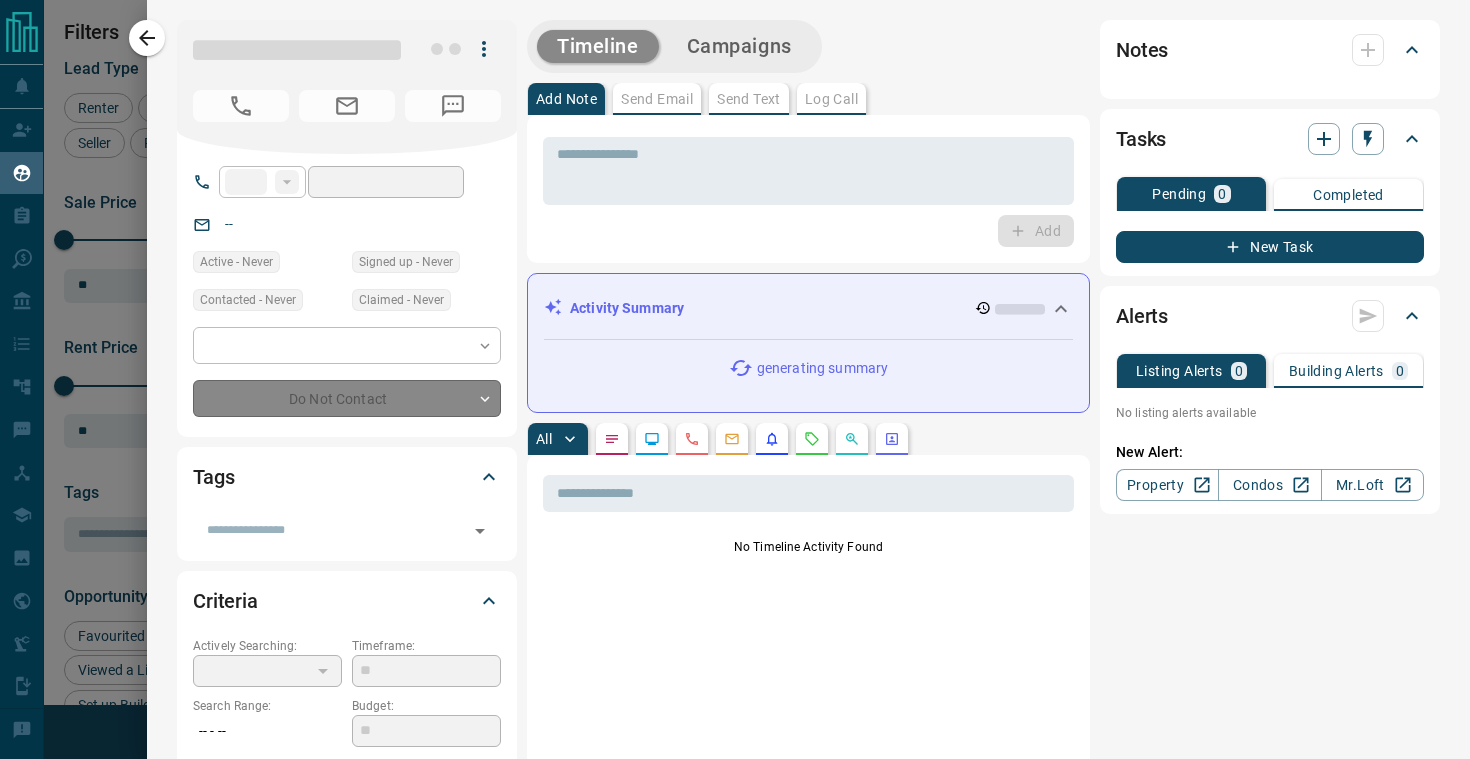type on "**" 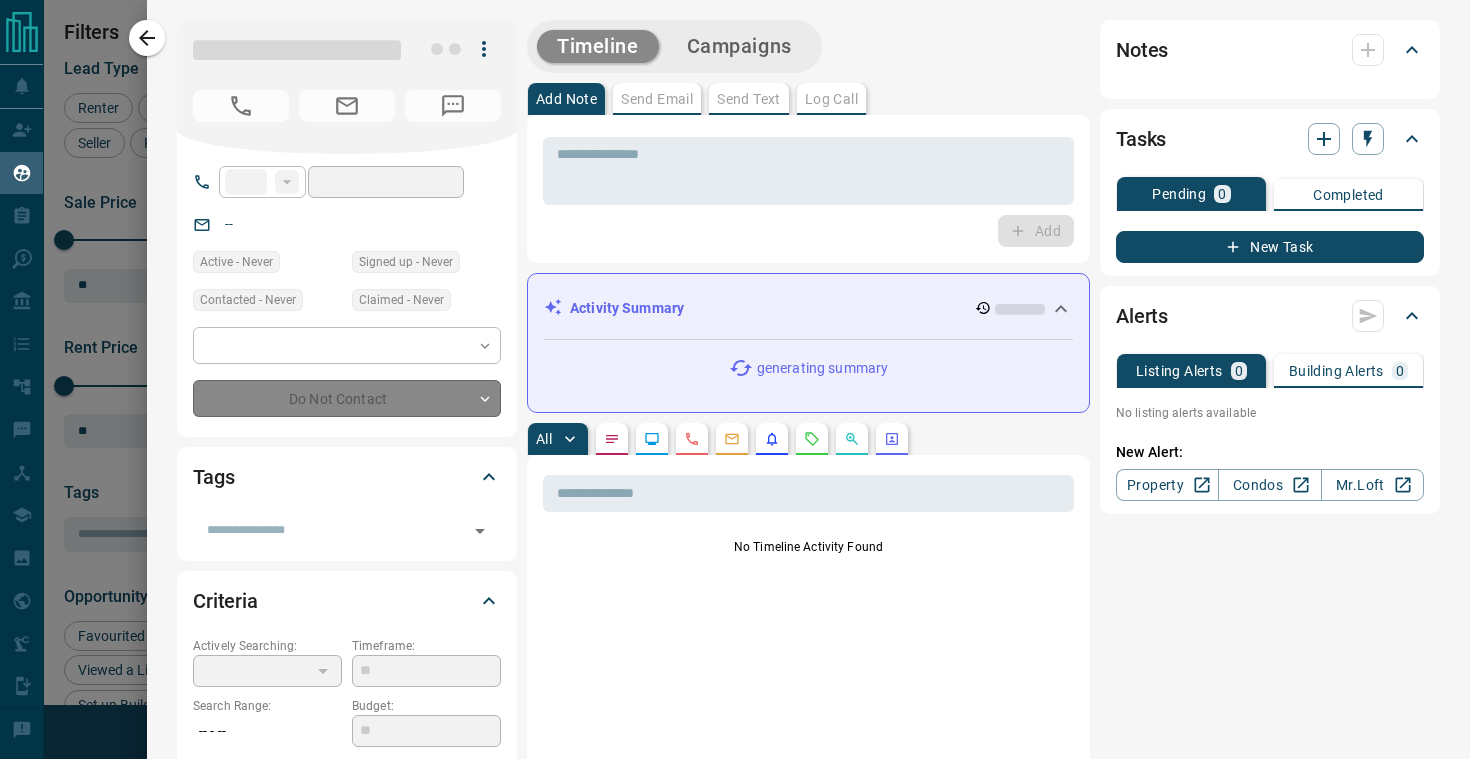 type on "**********" 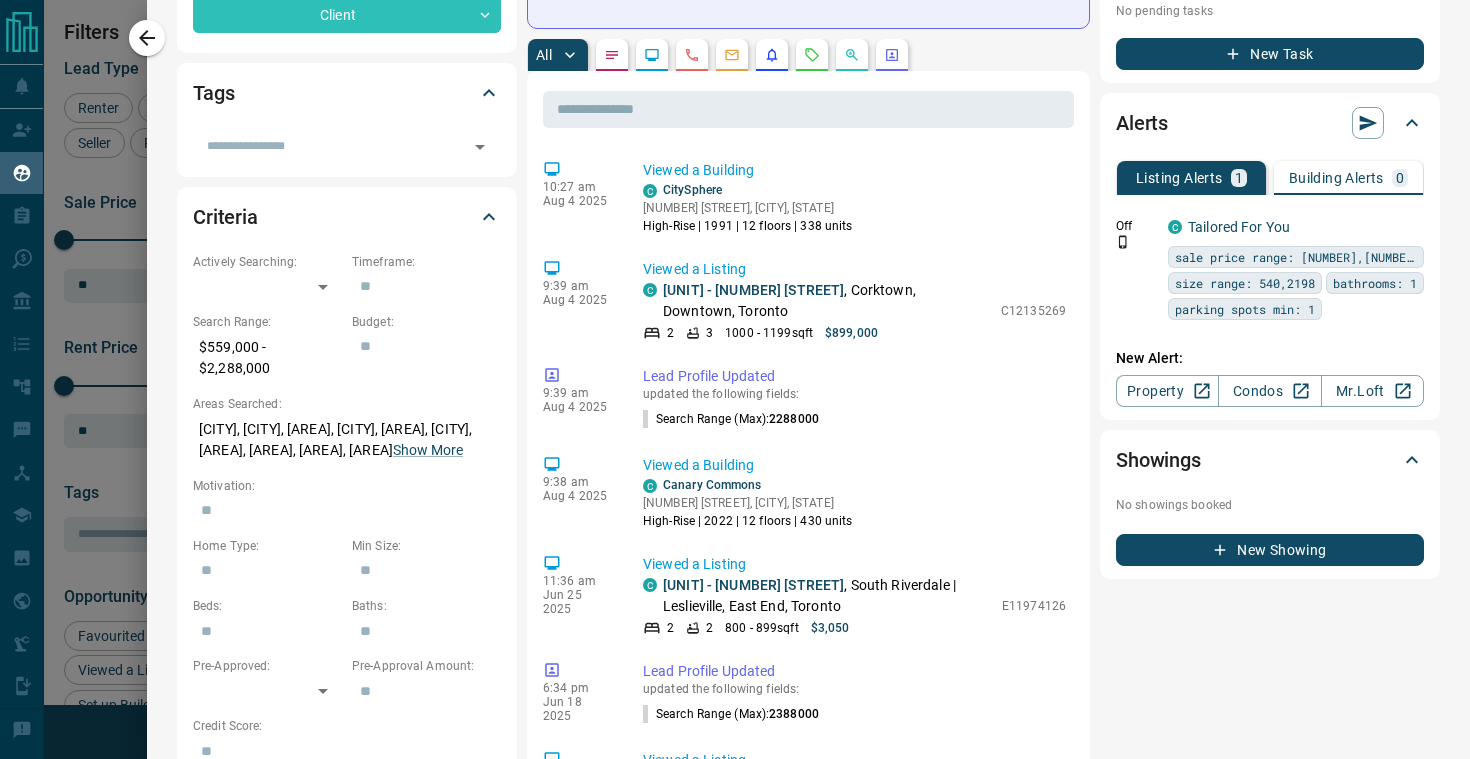 scroll, scrollTop: 0, scrollLeft: 0, axis: both 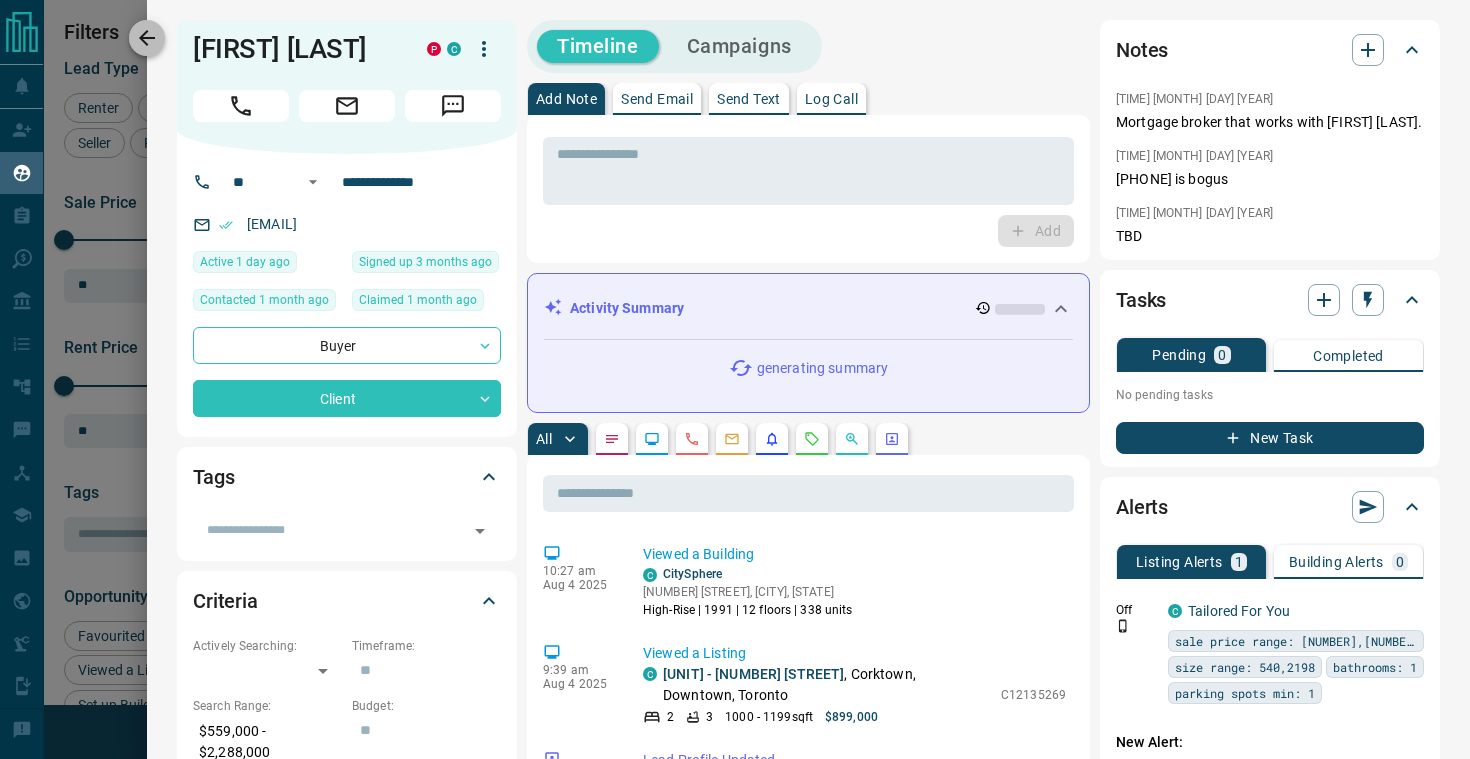 click 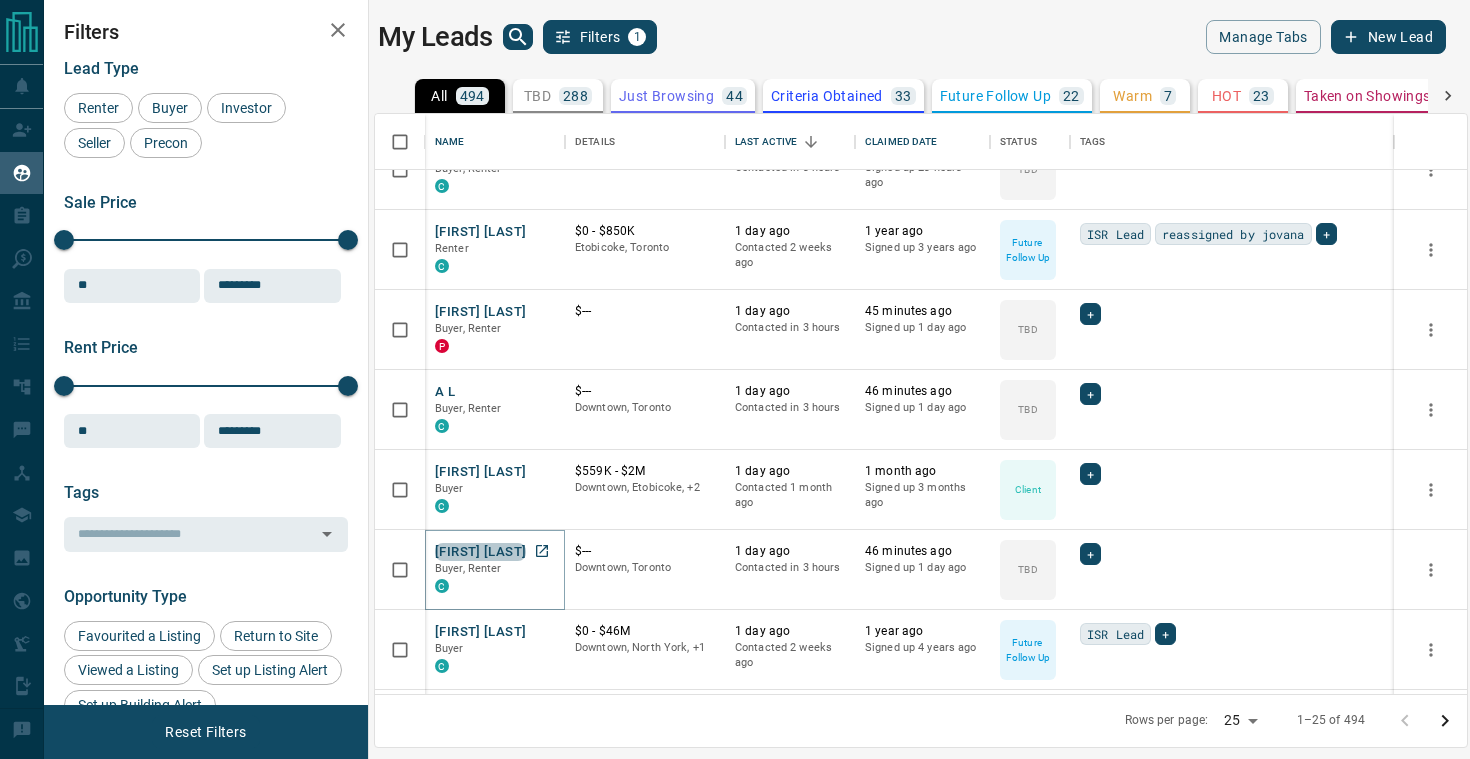 click on "[FIRST] [LAST]" at bounding box center (480, 552) 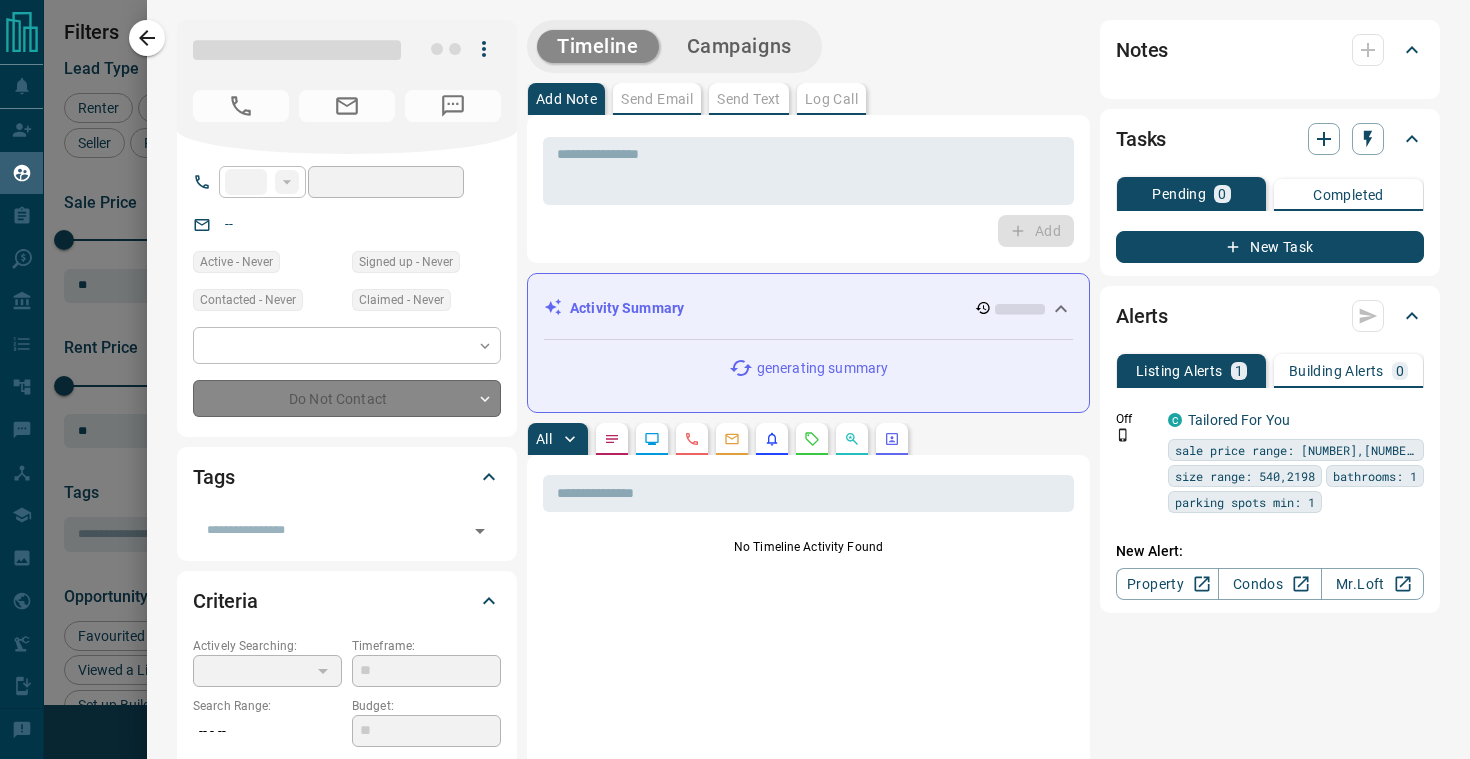 type on "**" 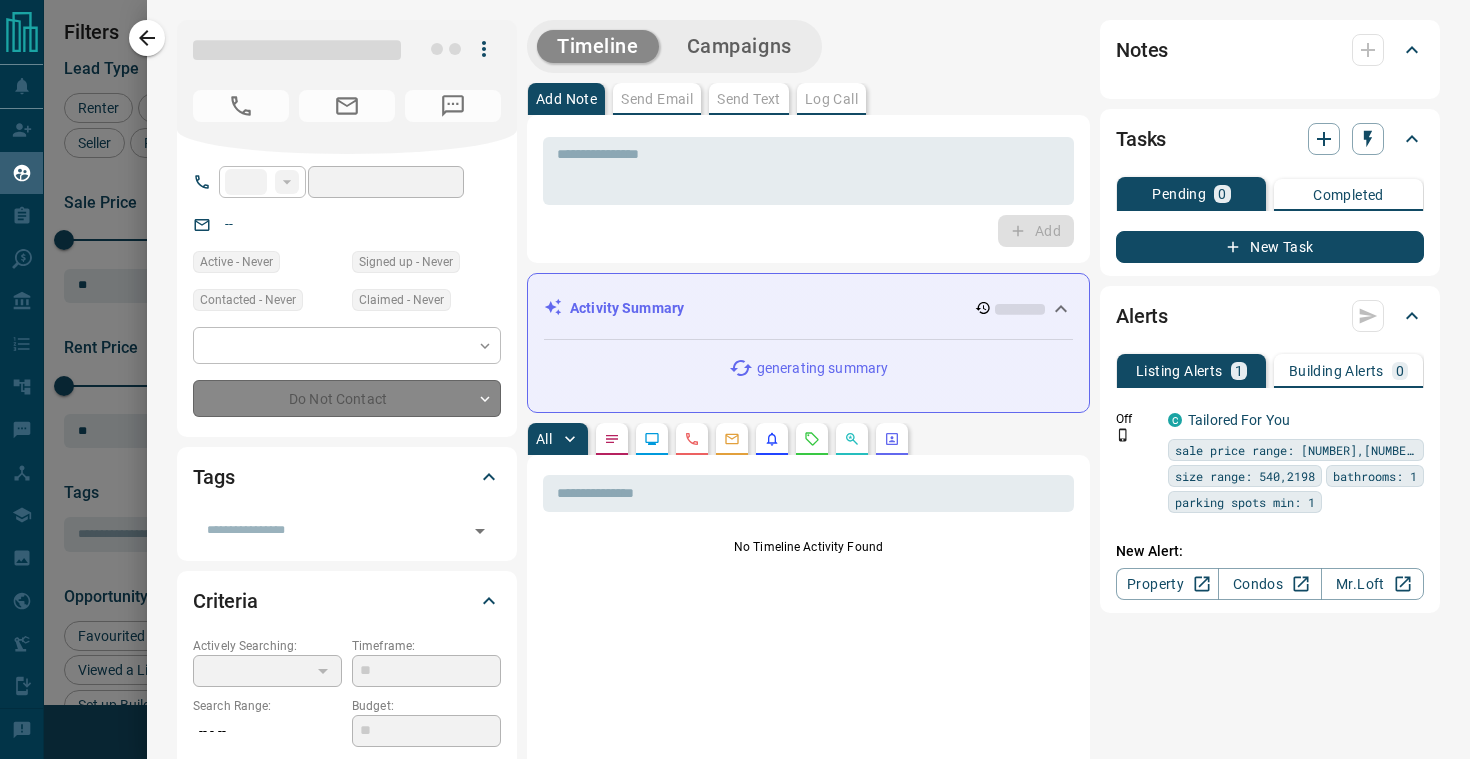 type on "**********" 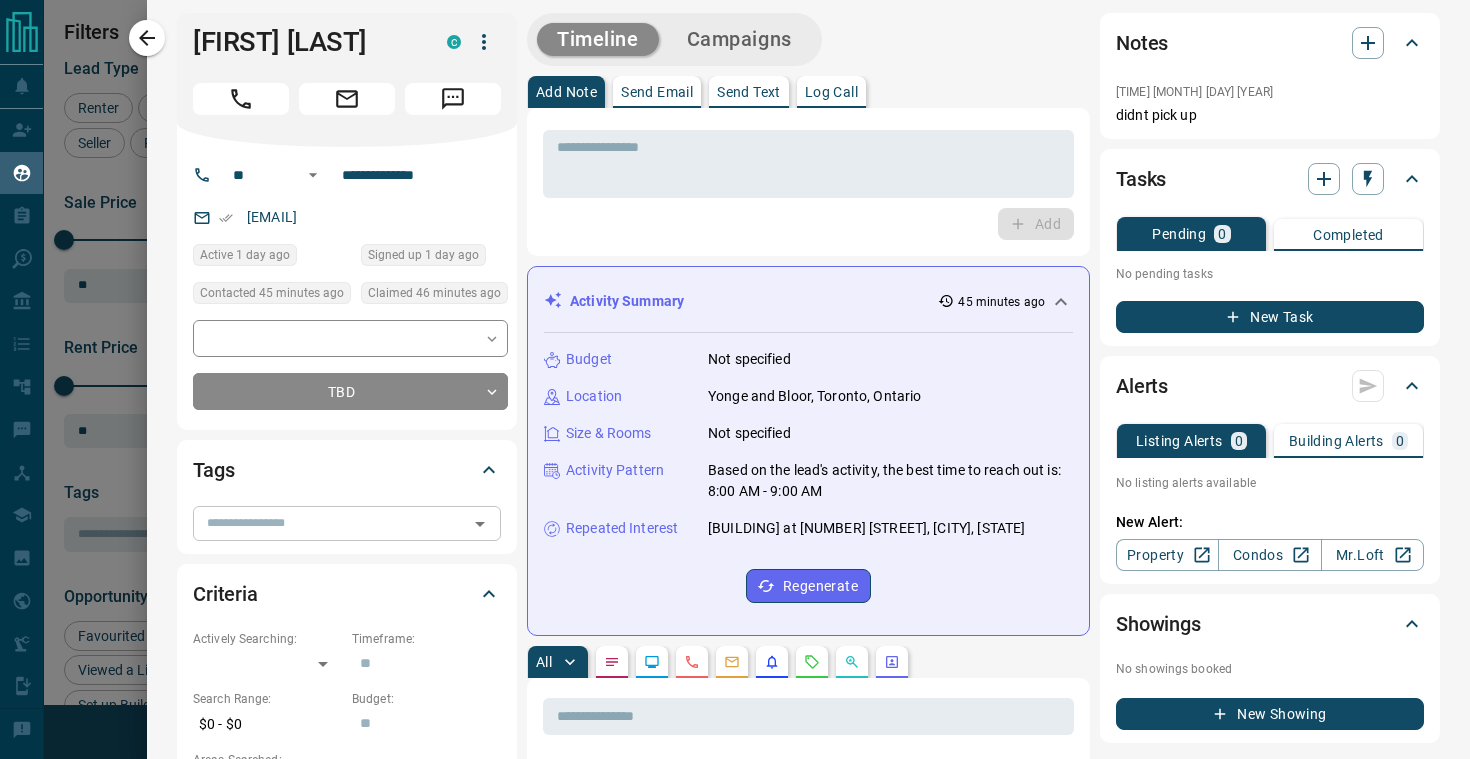 scroll, scrollTop: 0, scrollLeft: 0, axis: both 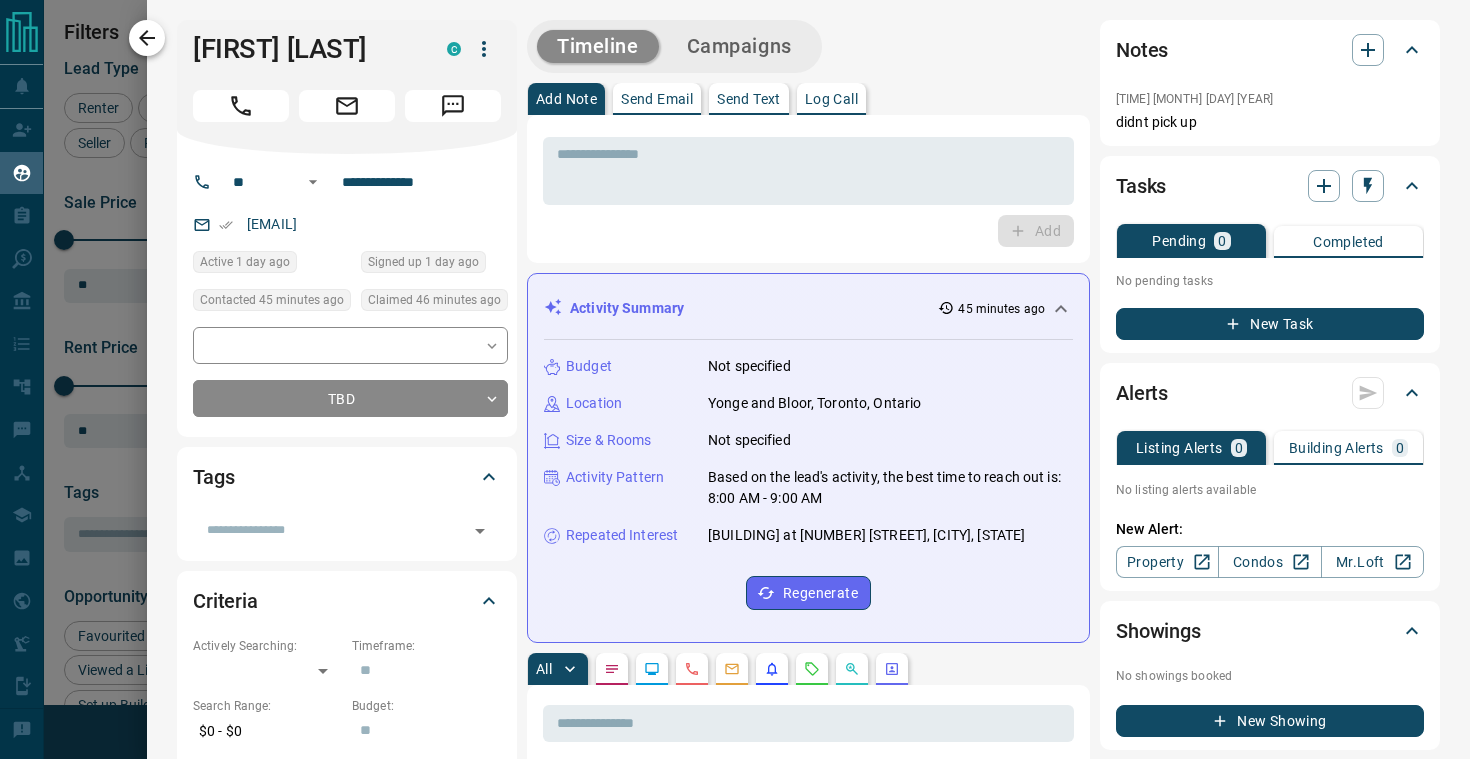 click 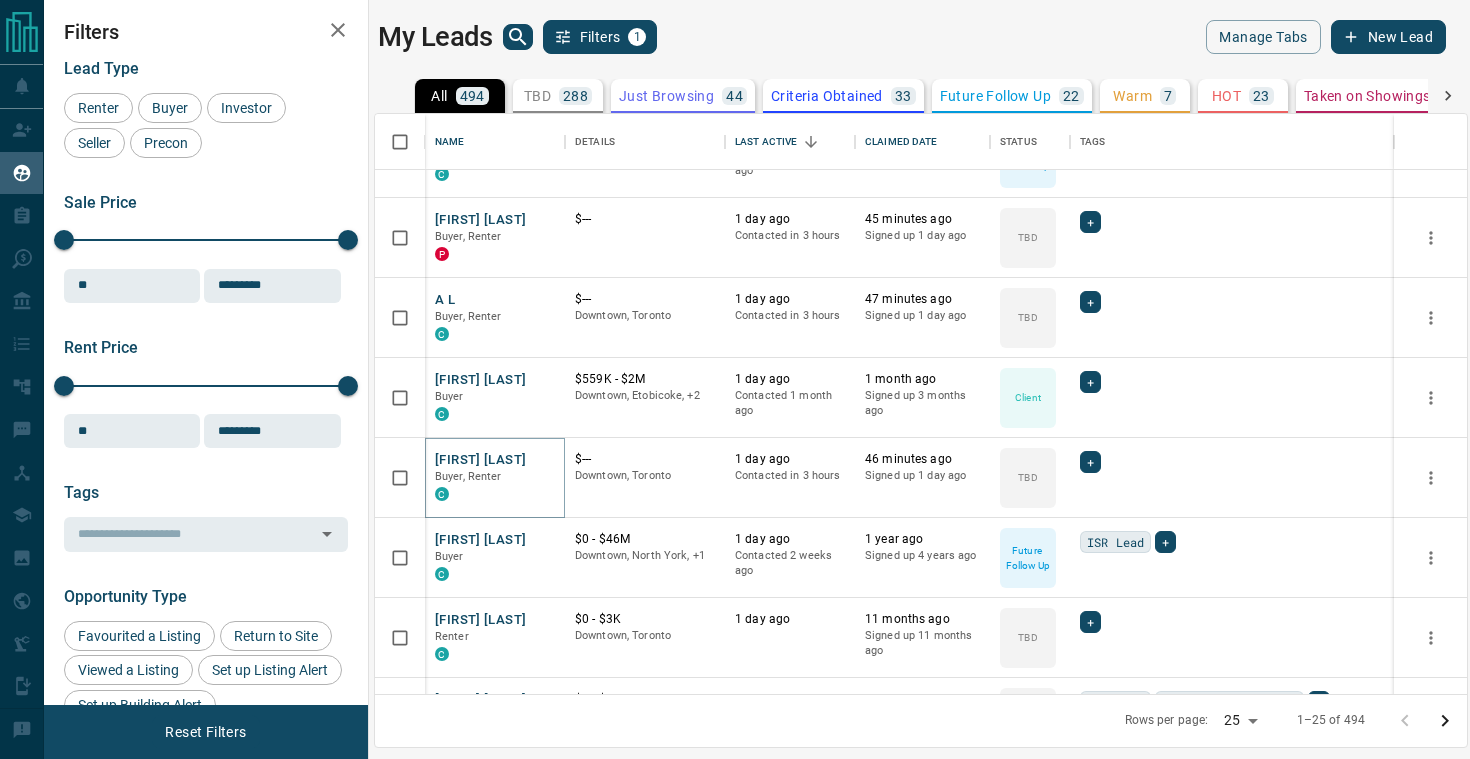 scroll, scrollTop: 858, scrollLeft: 0, axis: vertical 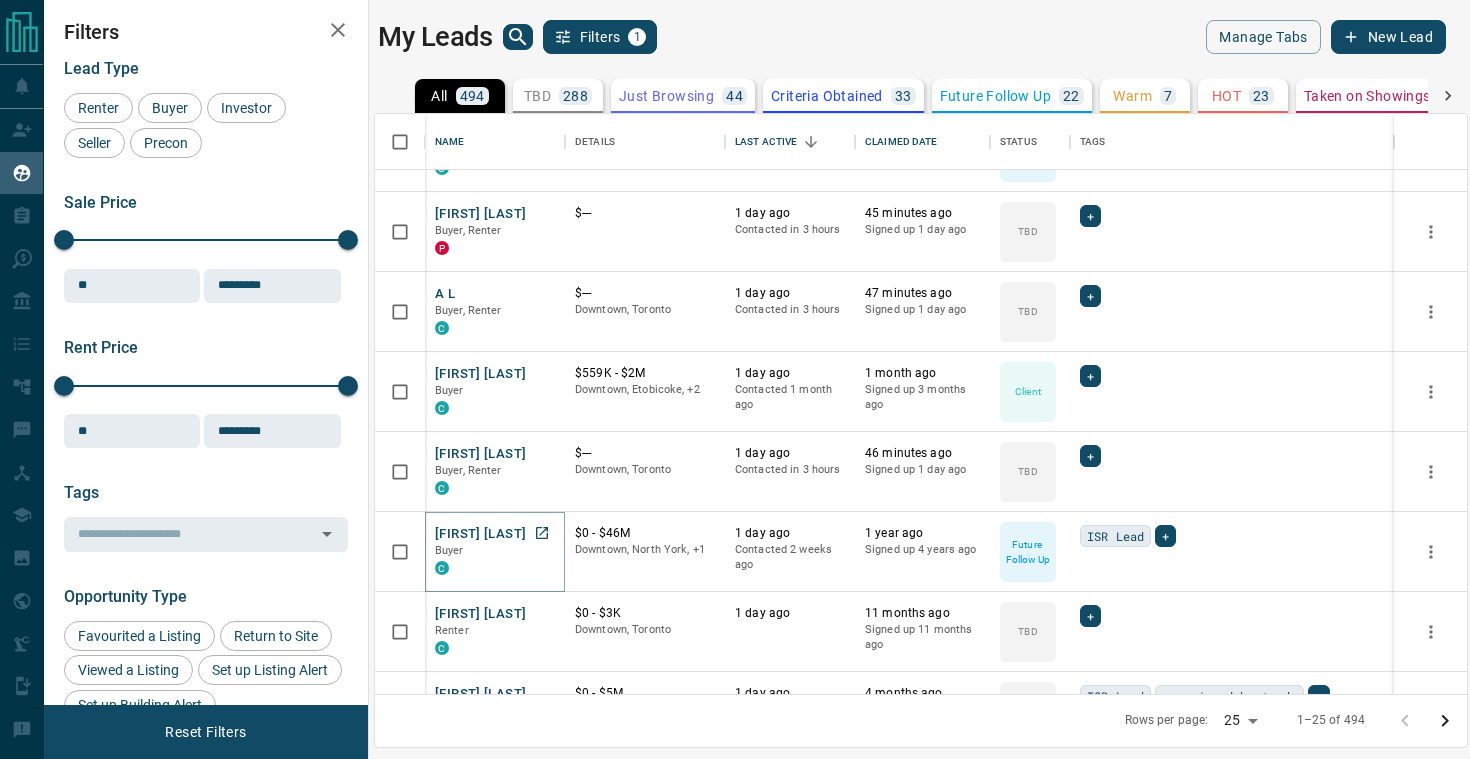 click on "[FIRST] [LAST]" at bounding box center [480, 534] 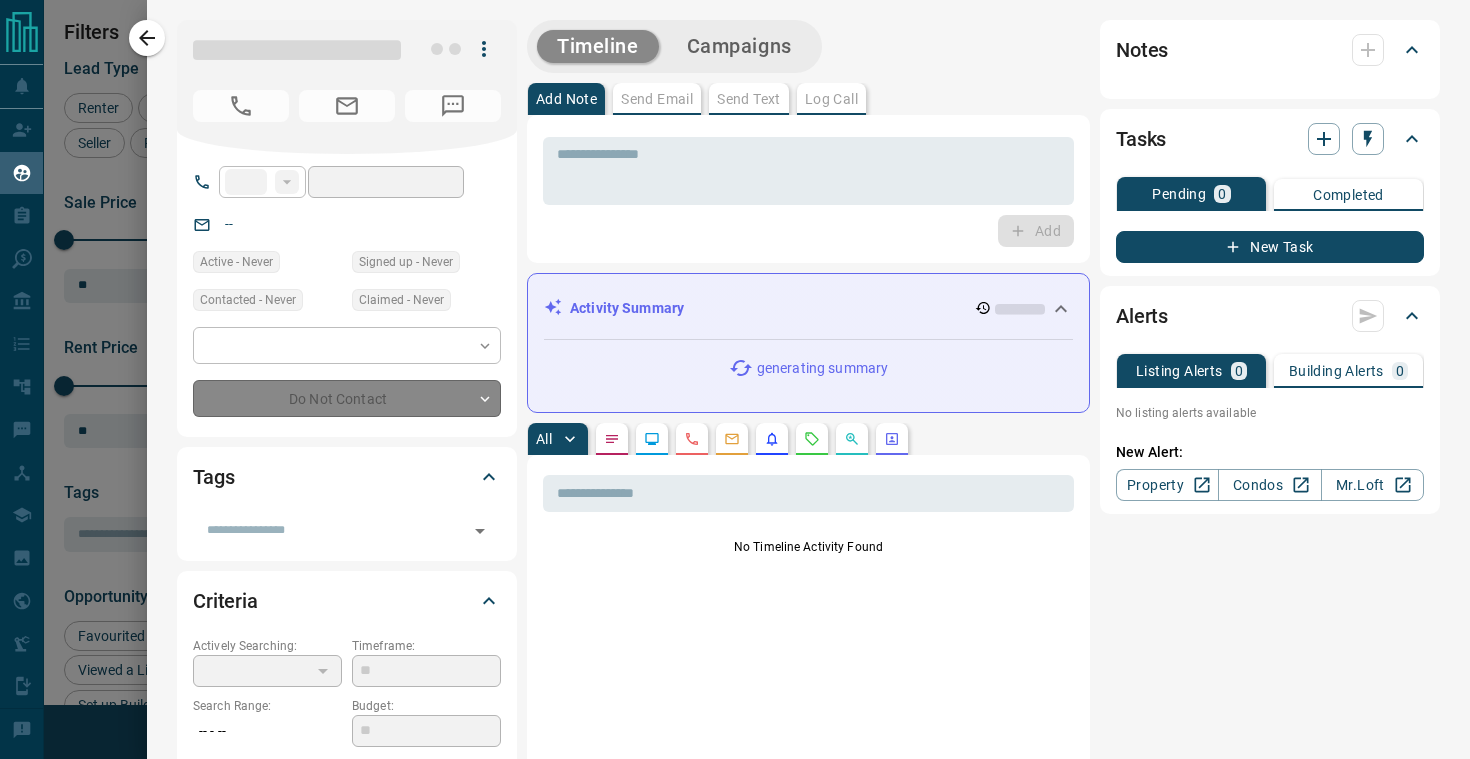 type on "**" 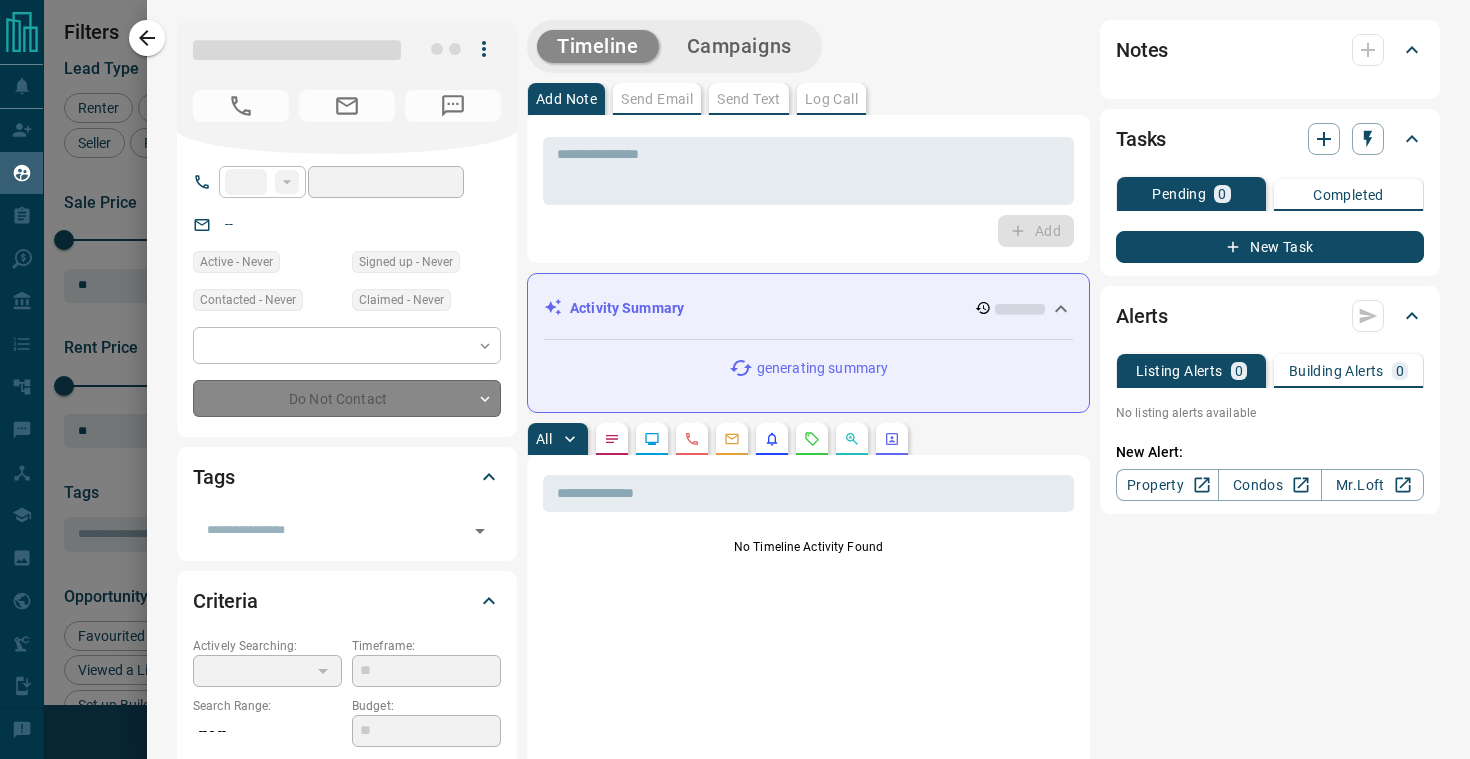 type on "**********" 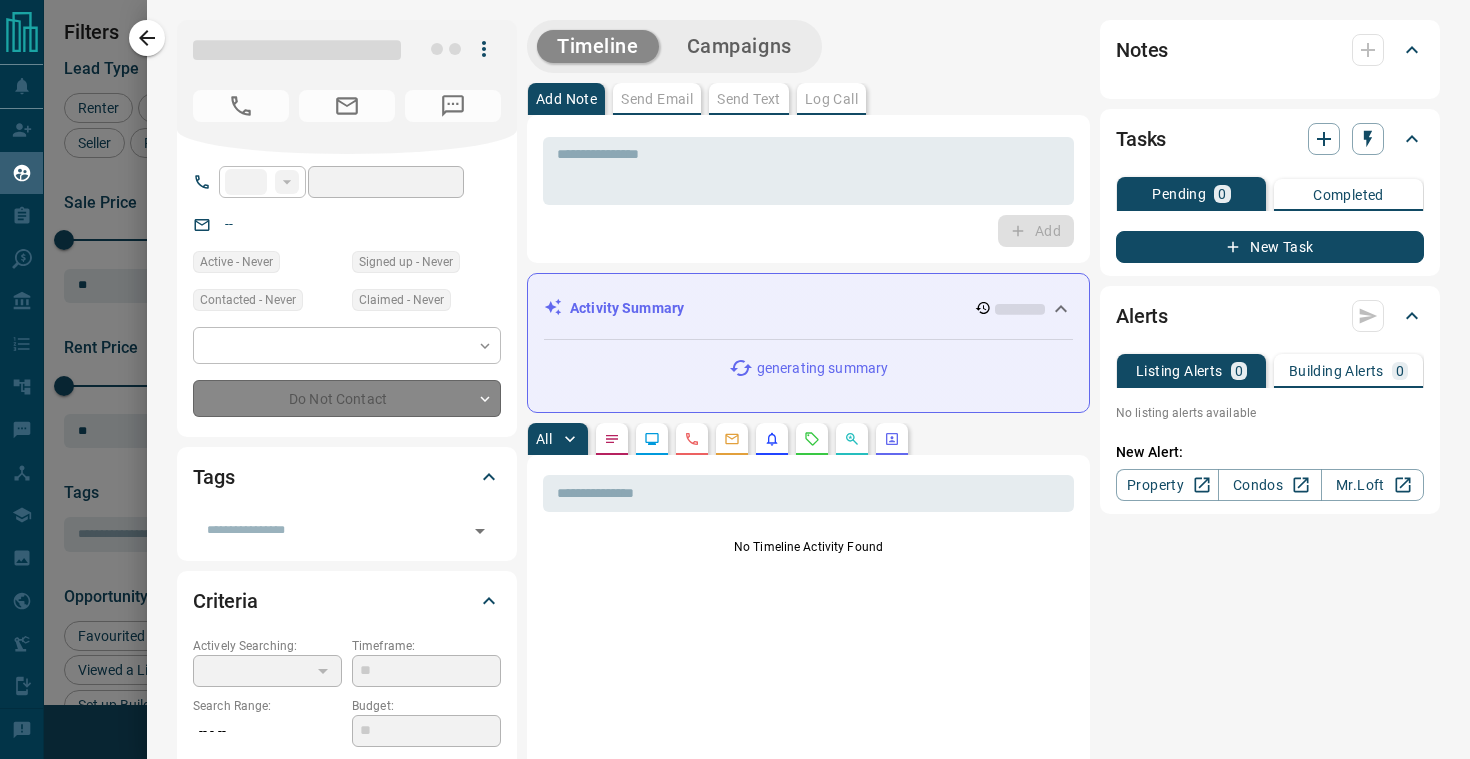 type on "*" 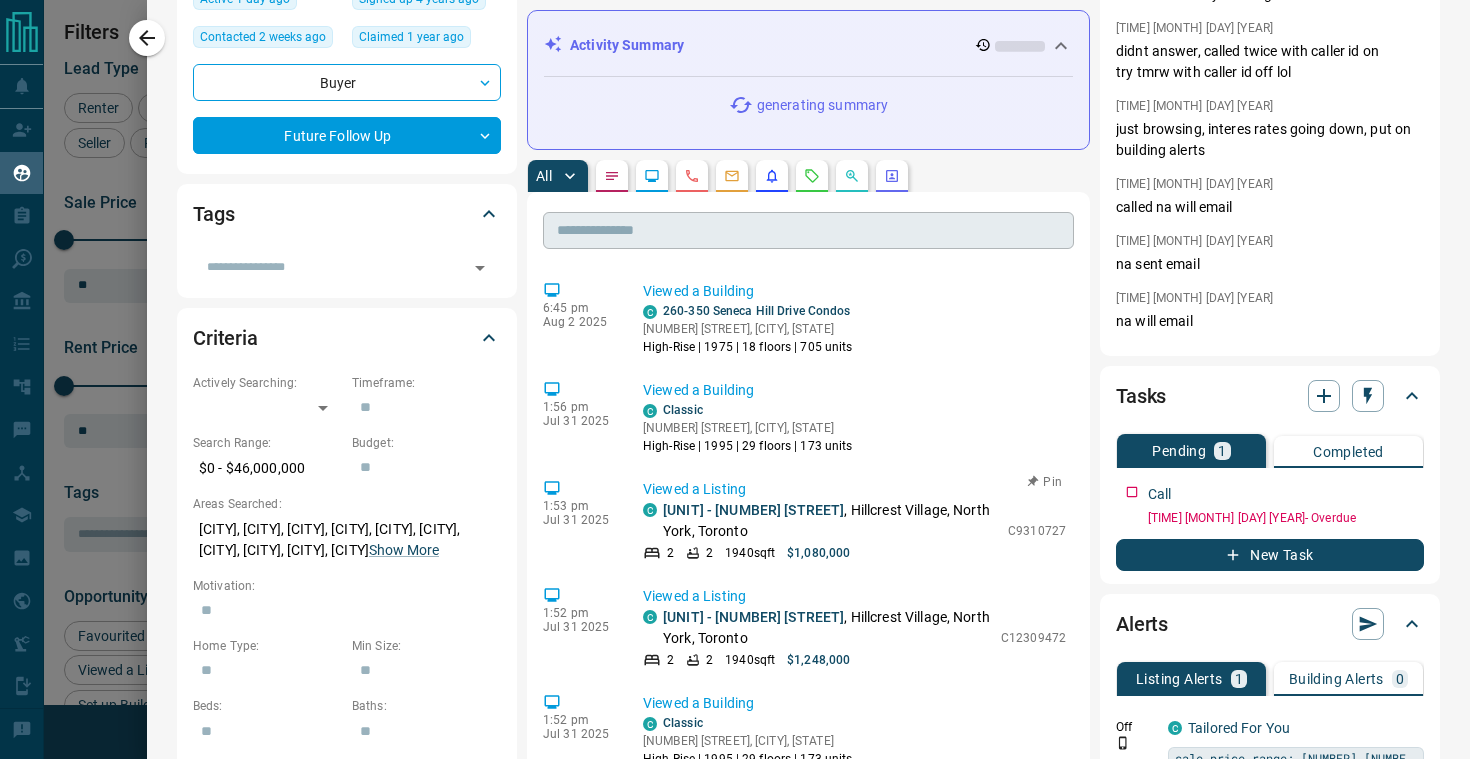 scroll, scrollTop: 0, scrollLeft: 0, axis: both 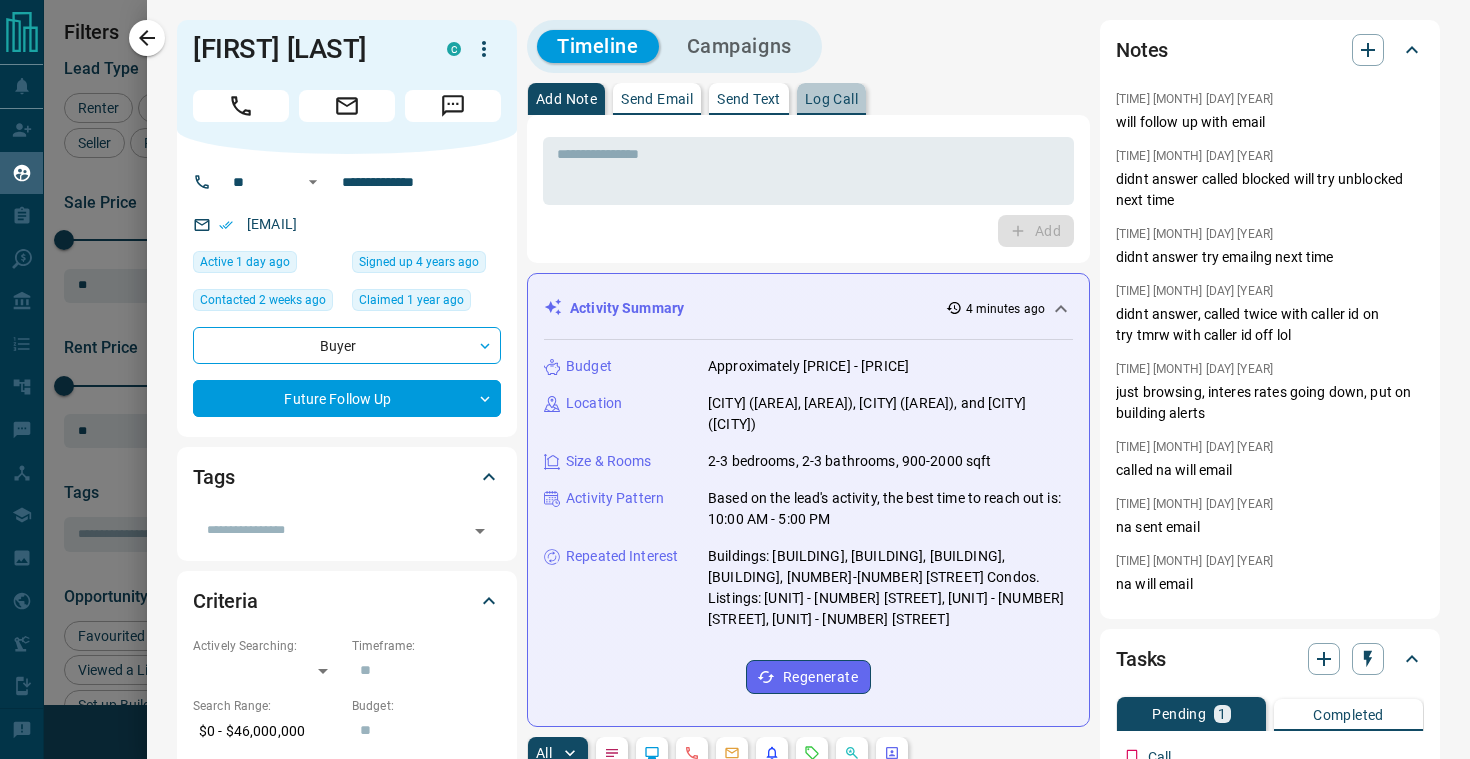 click on "Log Call" at bounding box center (831, 99) 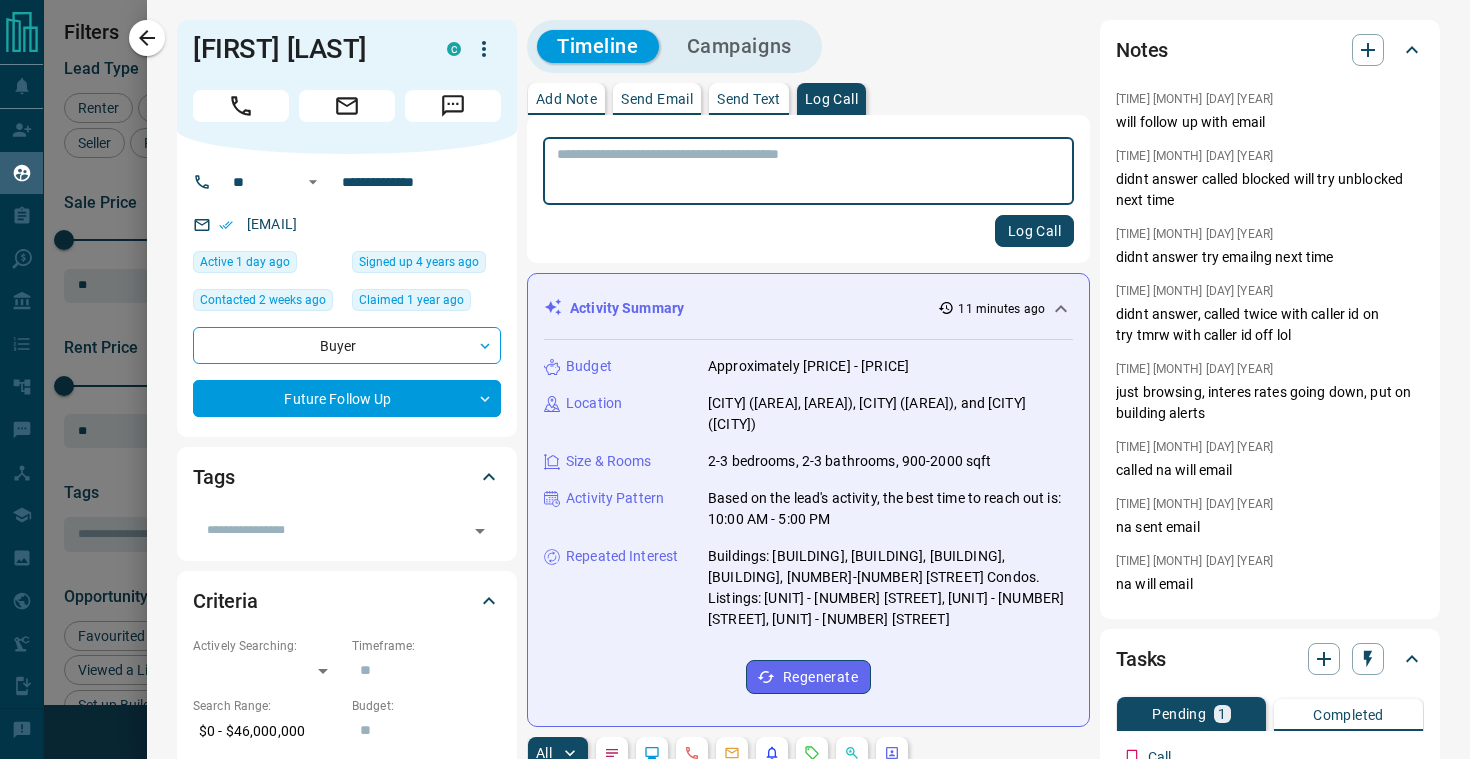 scroll, scrollTop: 938, scrollLeft: 0, axis: vertical 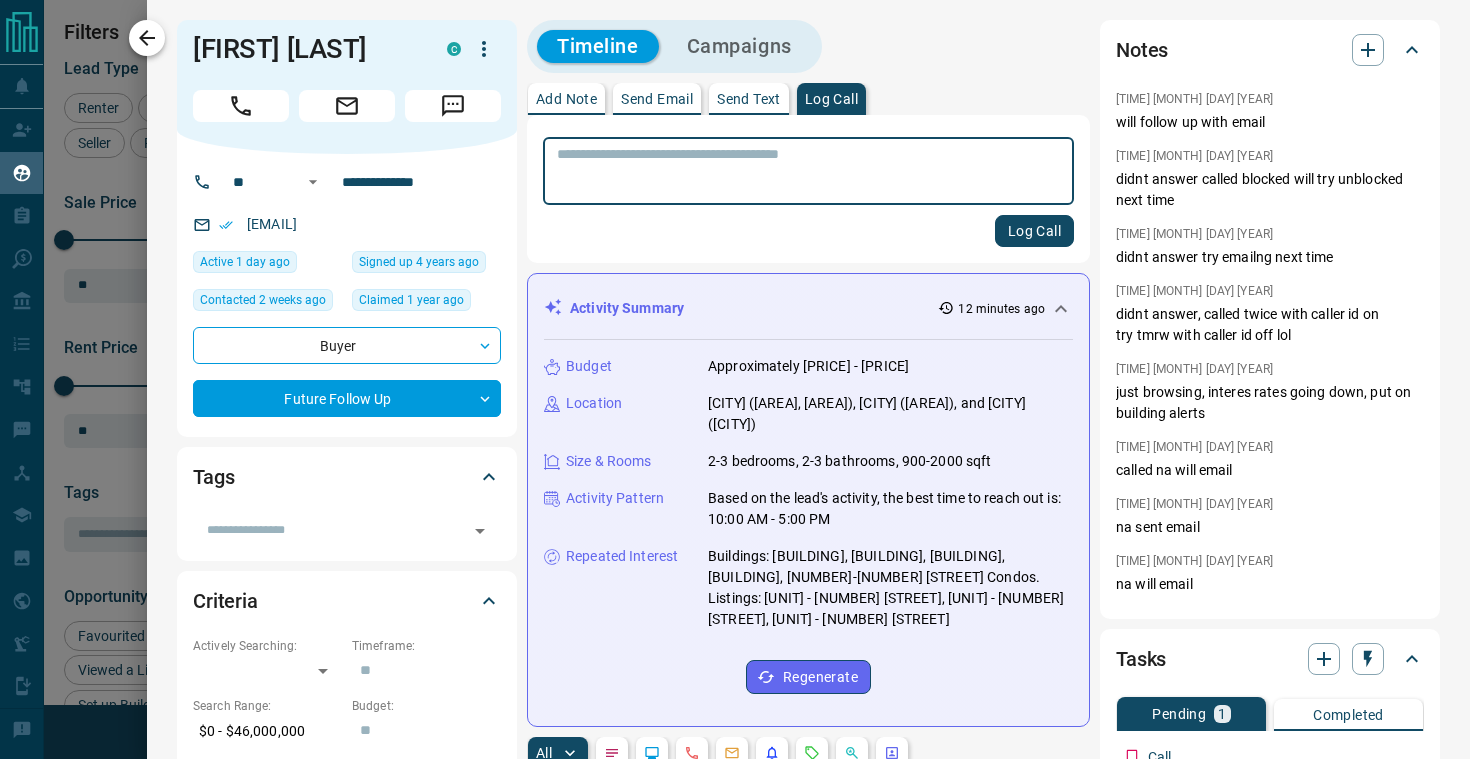 click at bounding box center [147, 38] 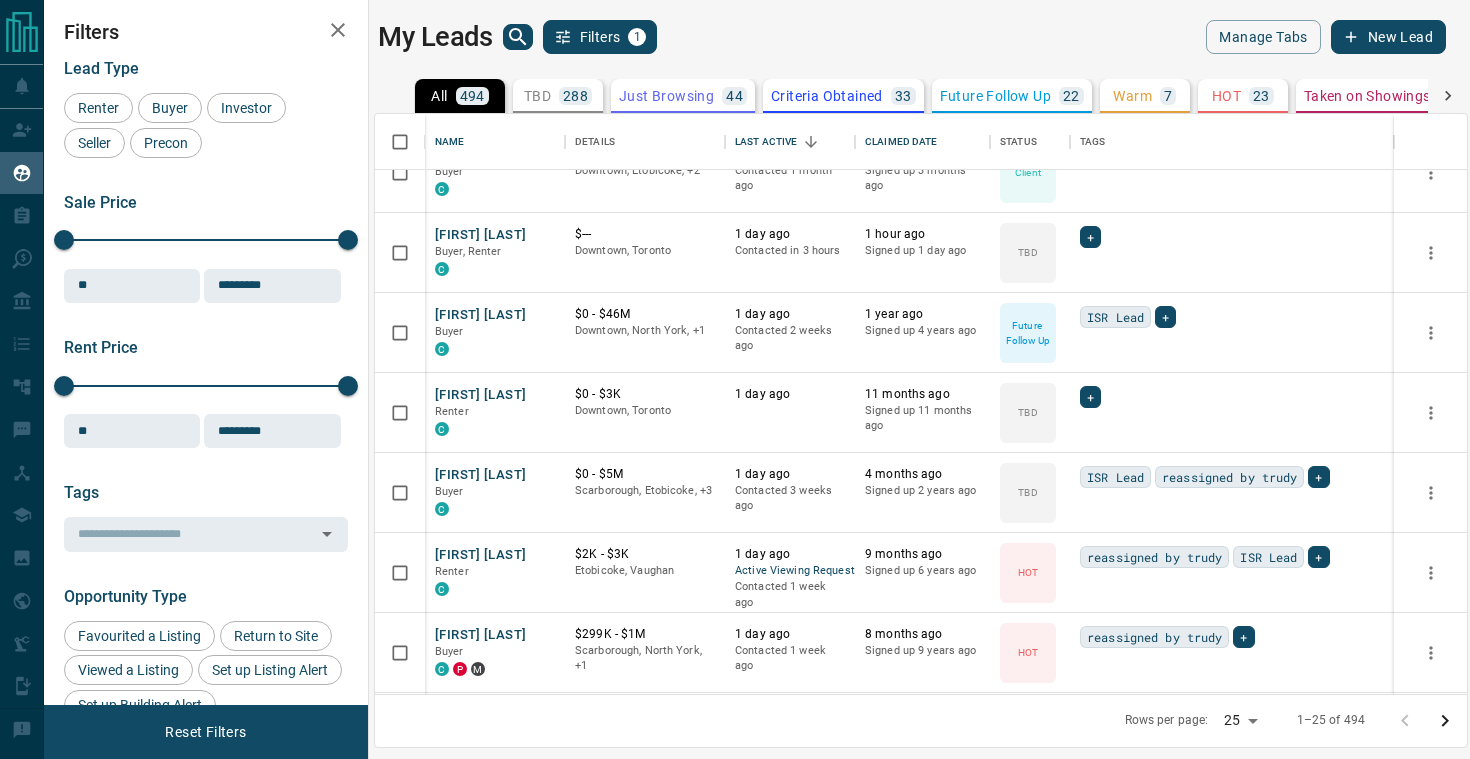 scroll, scrollTop: 1161, scrollLeft: 0, axis: vertical 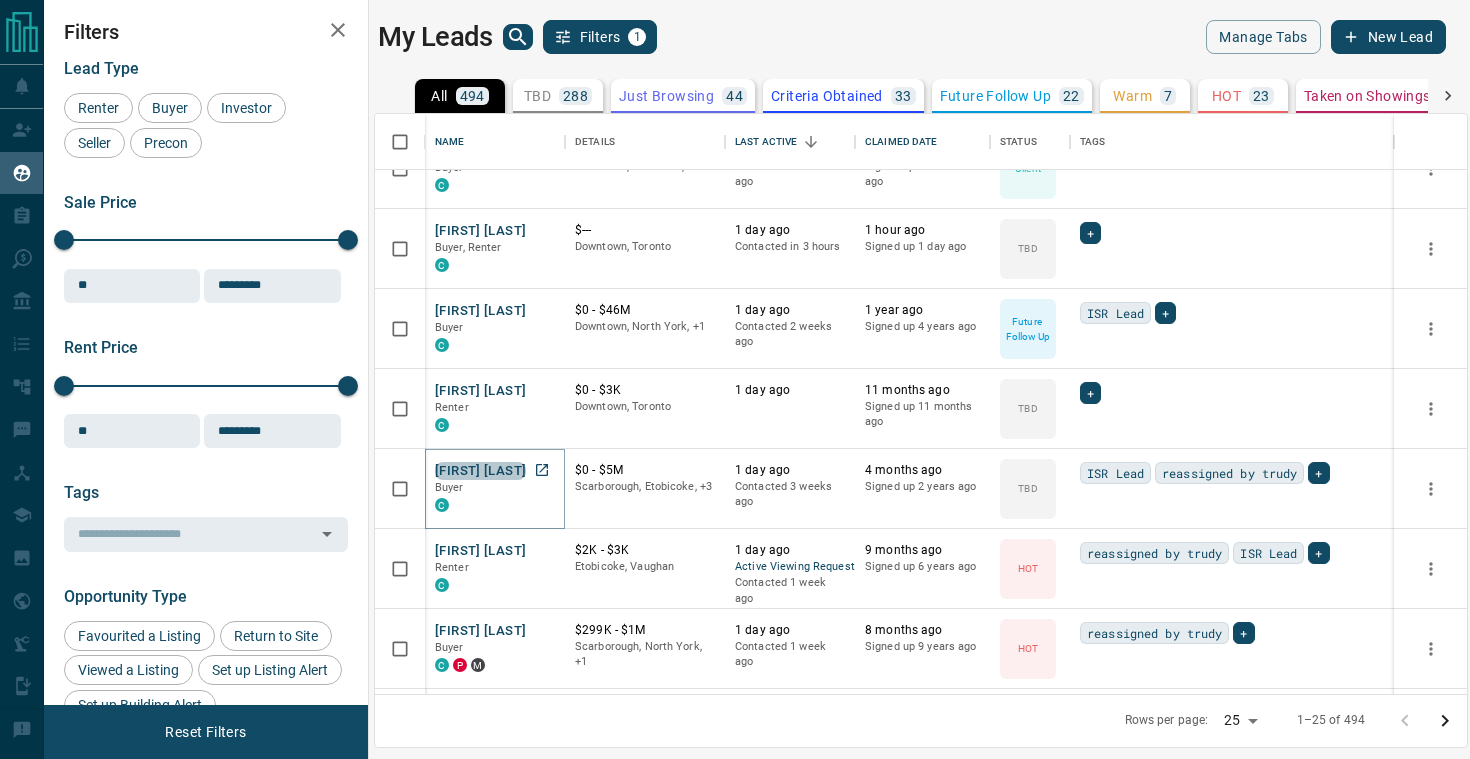 click on "[FIRST] [LAST]" at bounding box center [480, 471] 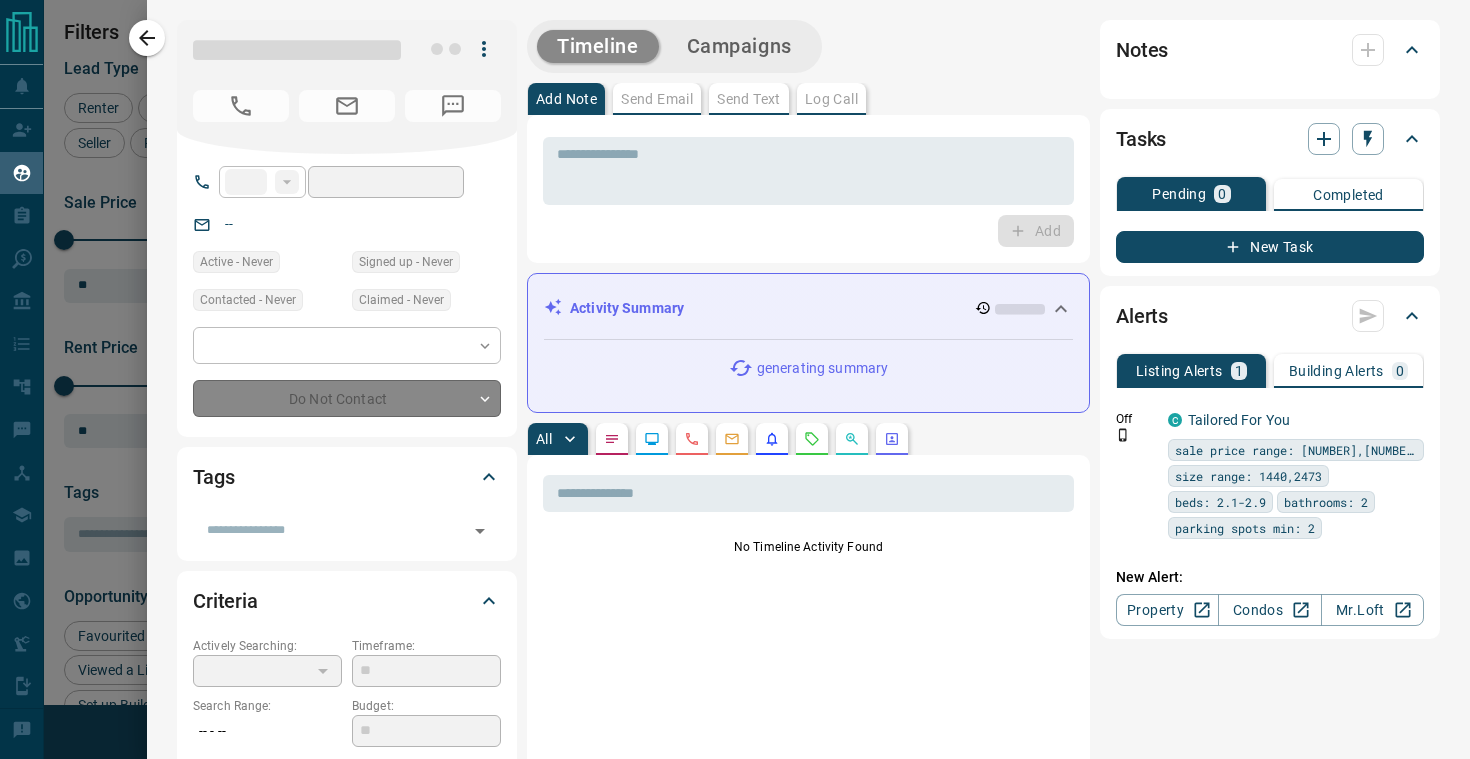 type on "**" 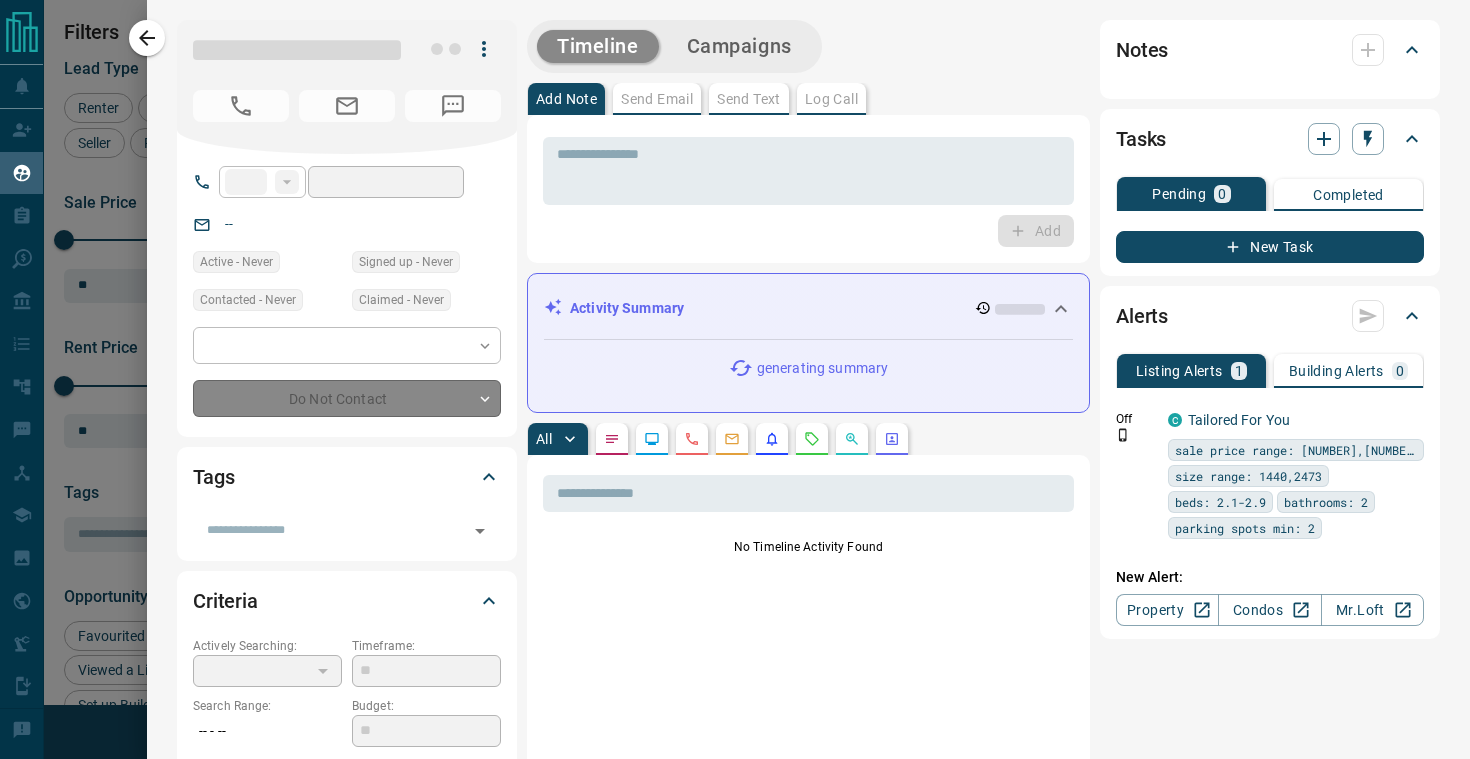 type on "**********" 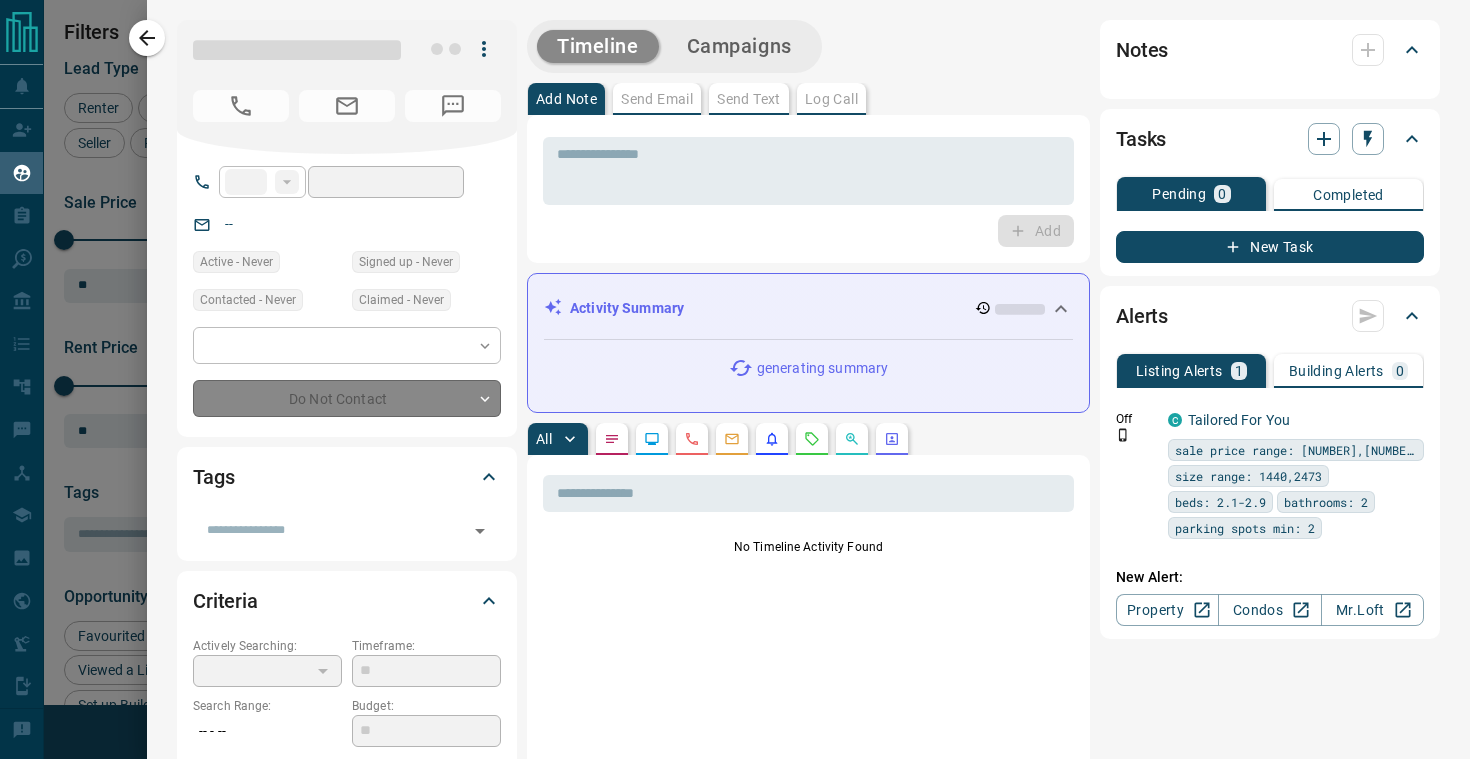 type on "**********" 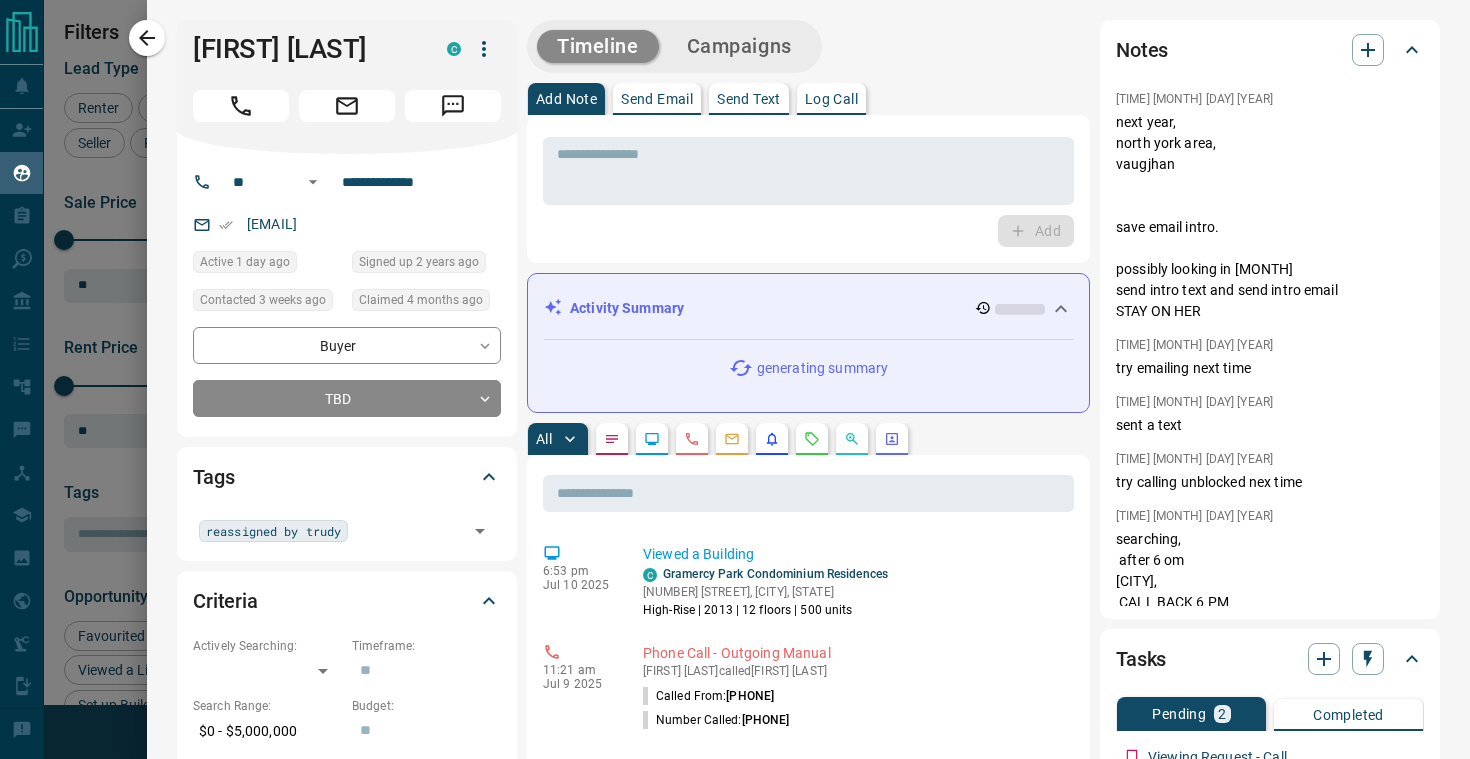 click on "Notes" at bounding box center (1258, 50) 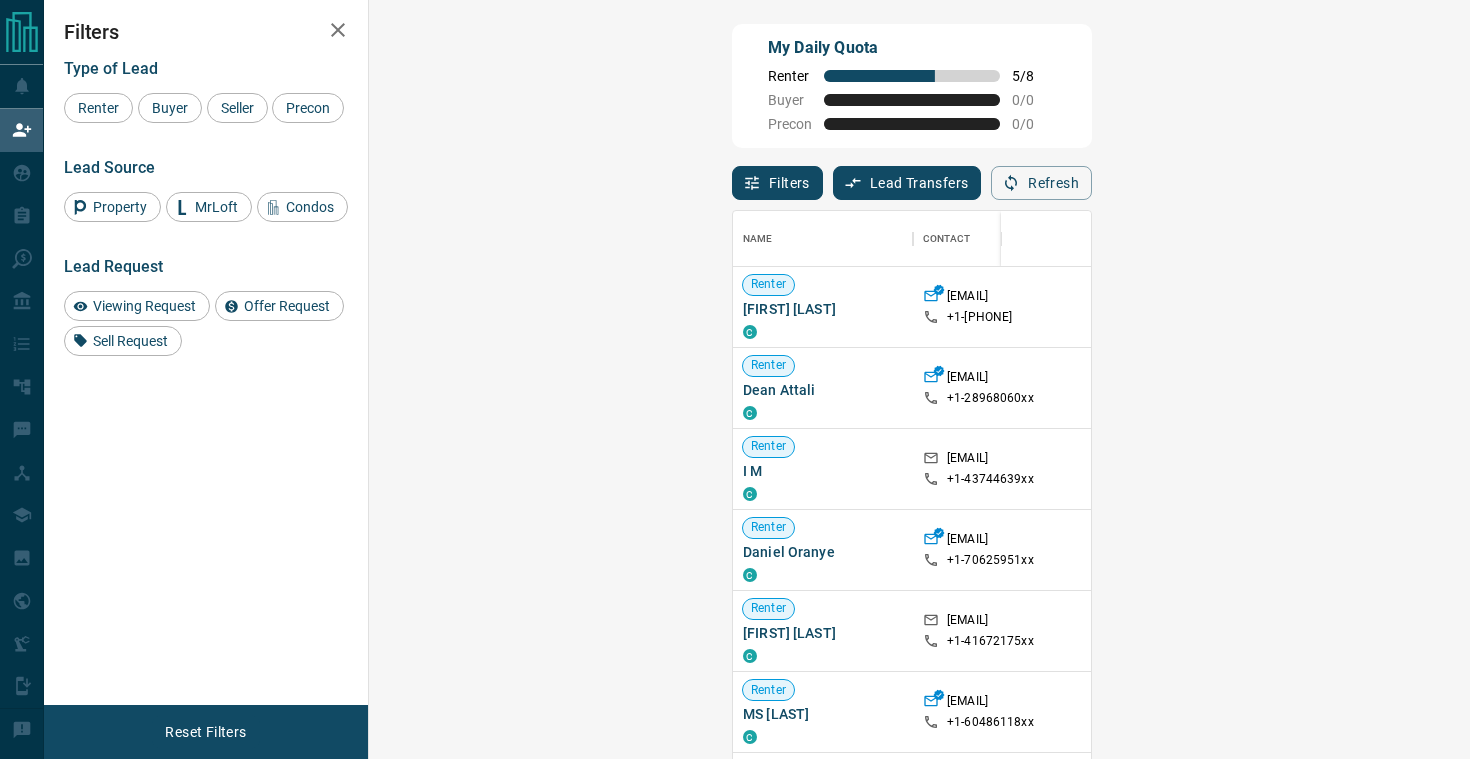 scroll, scrollTop: 0, scrollLeft: 0, axis: both 